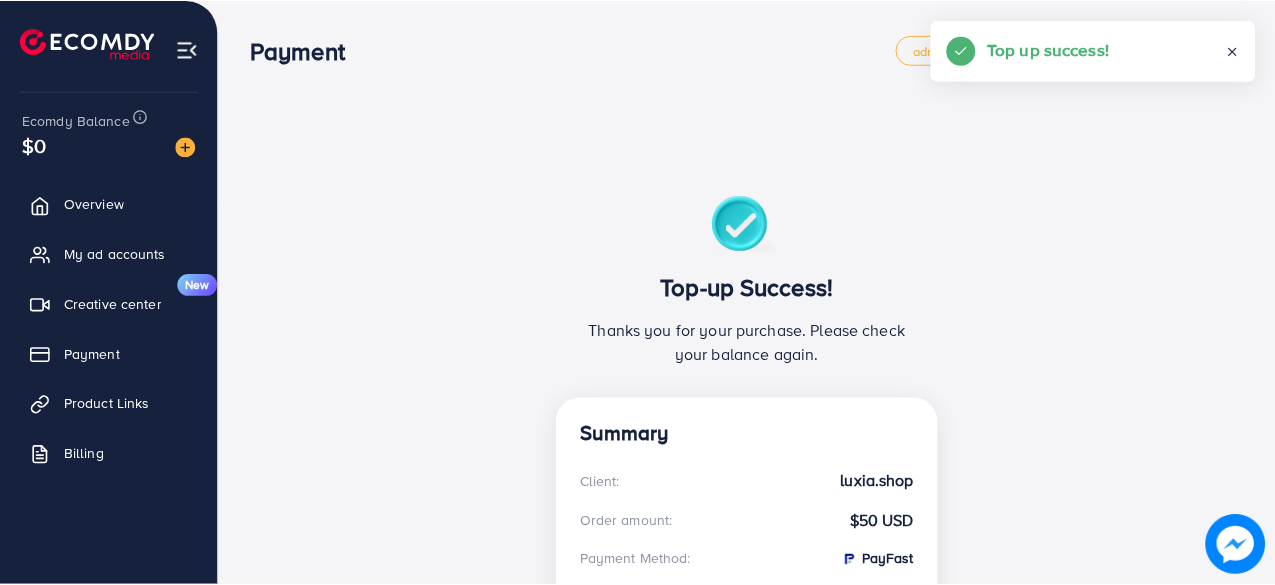 scroll, scrollTop: 0, scrollLeft: 0, axis: both 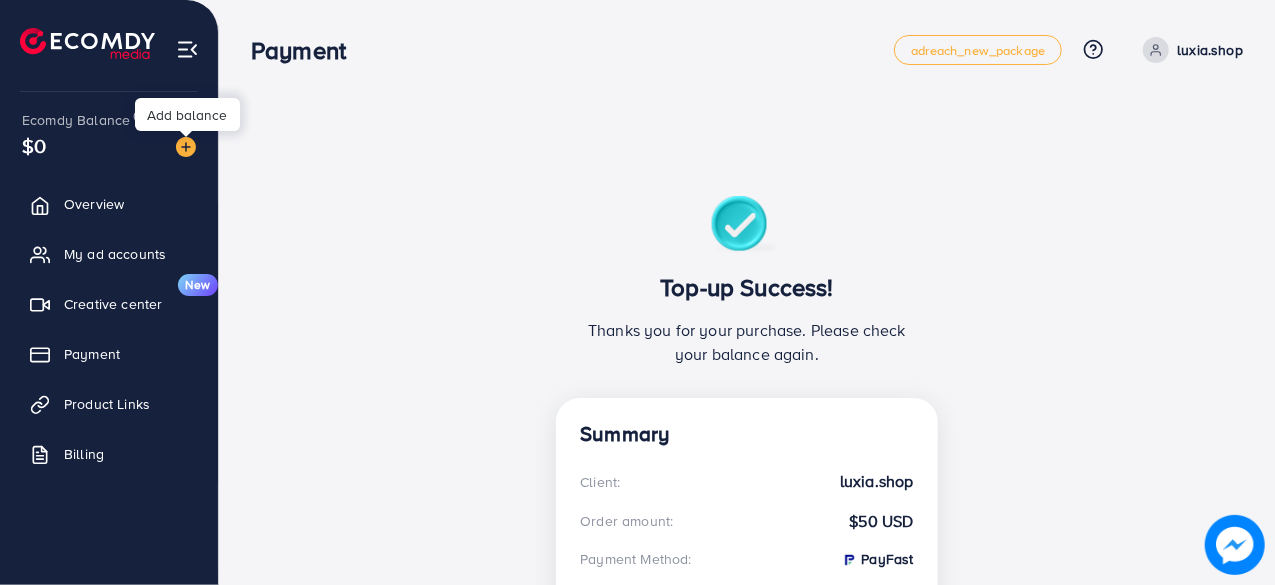 click at bounding box center (186, 147) 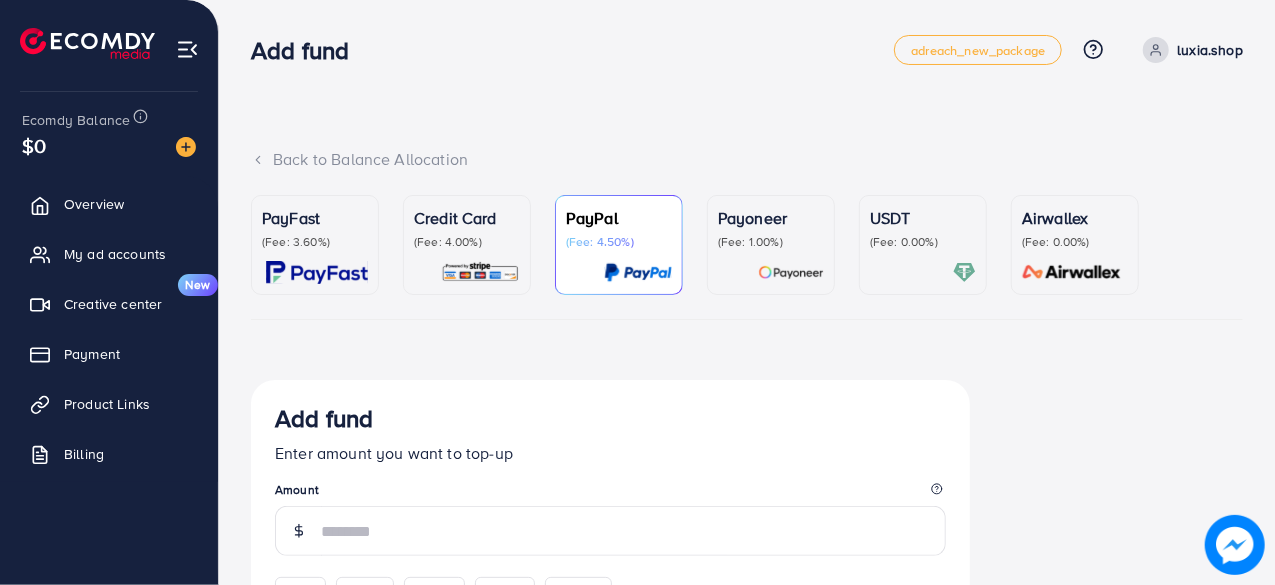 click on "PayFast   (Fee: 3.60%)" at bounding box center (315, 245) 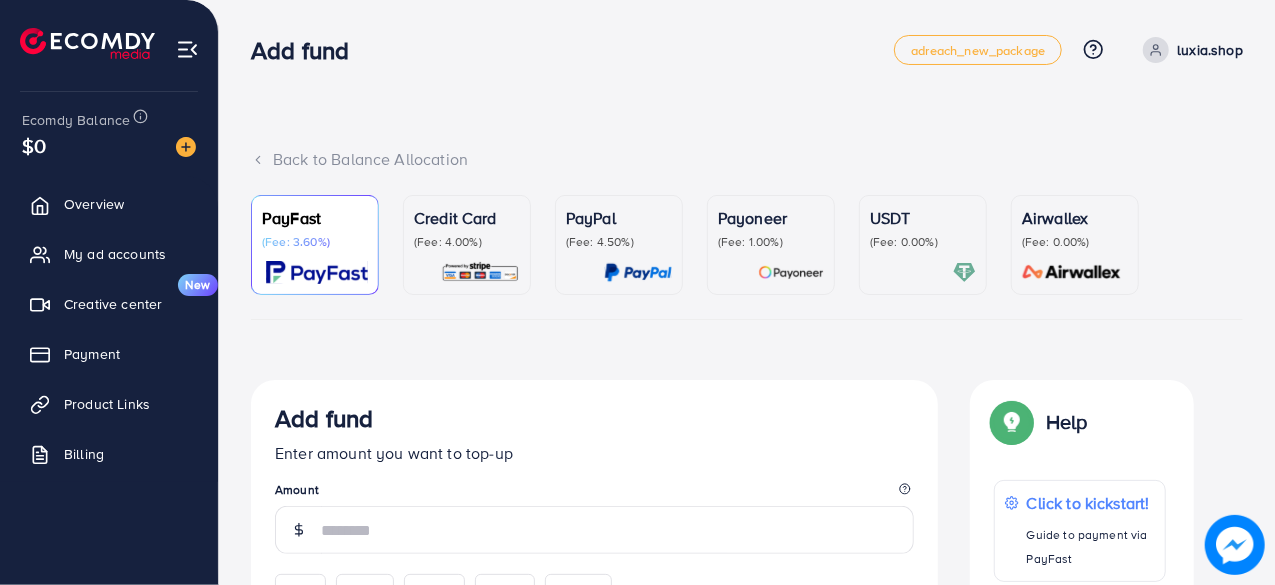 scroll, scrollTop: 500, scrollLeft: 0, axis: vertical 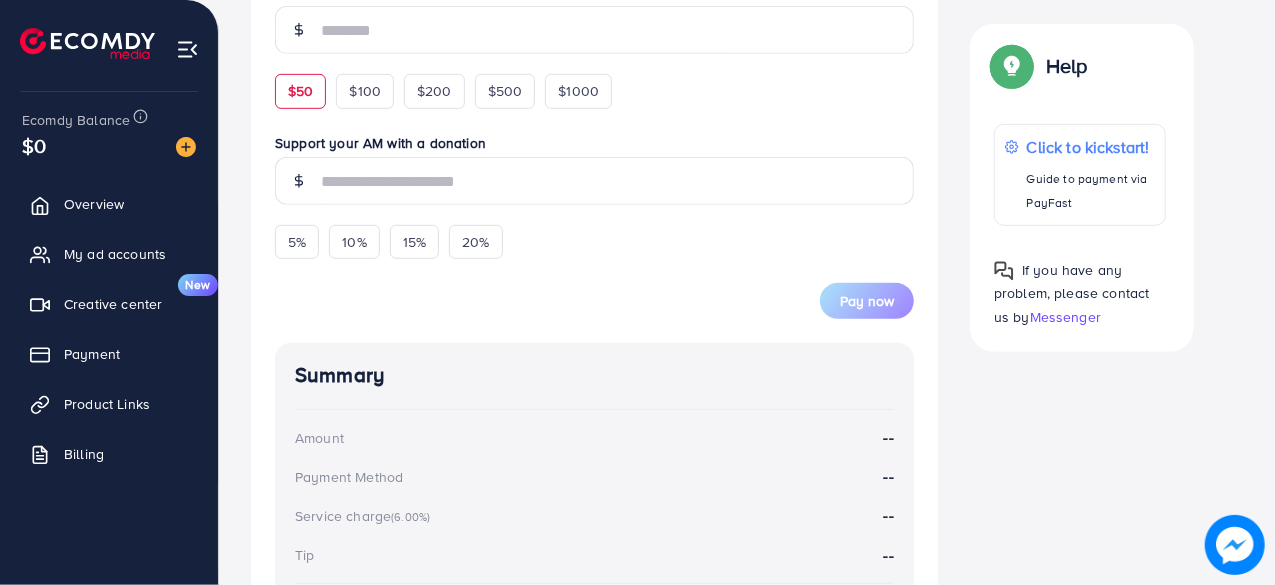 click on "$50" at bounding box center [300, 91] 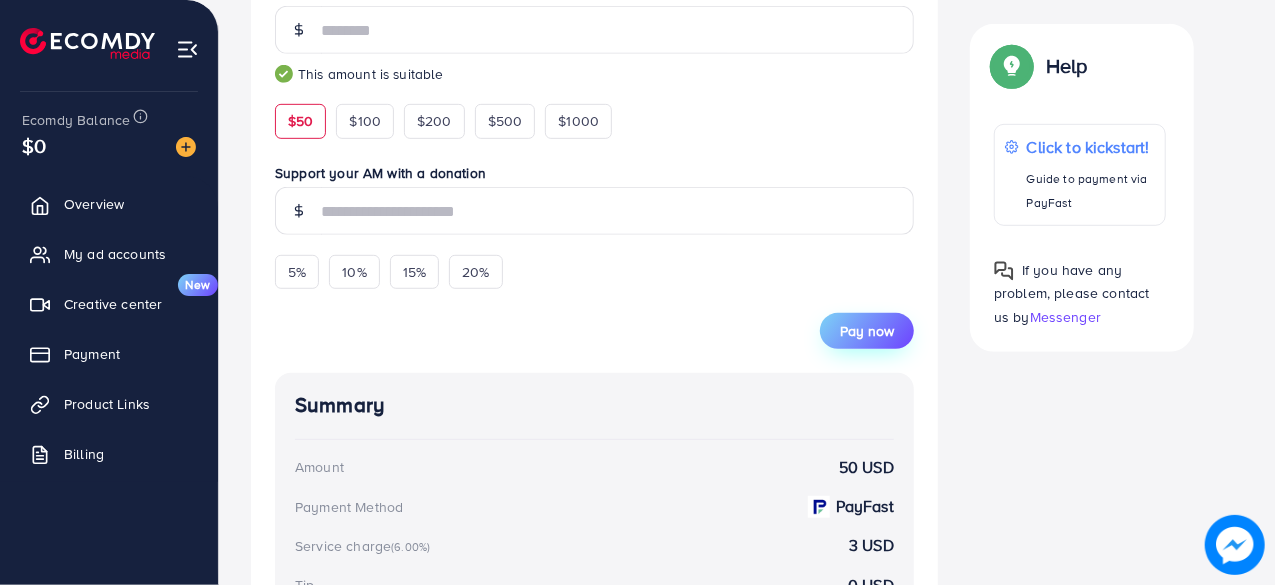 click on "Pay now" at bounding box center [867, 331] 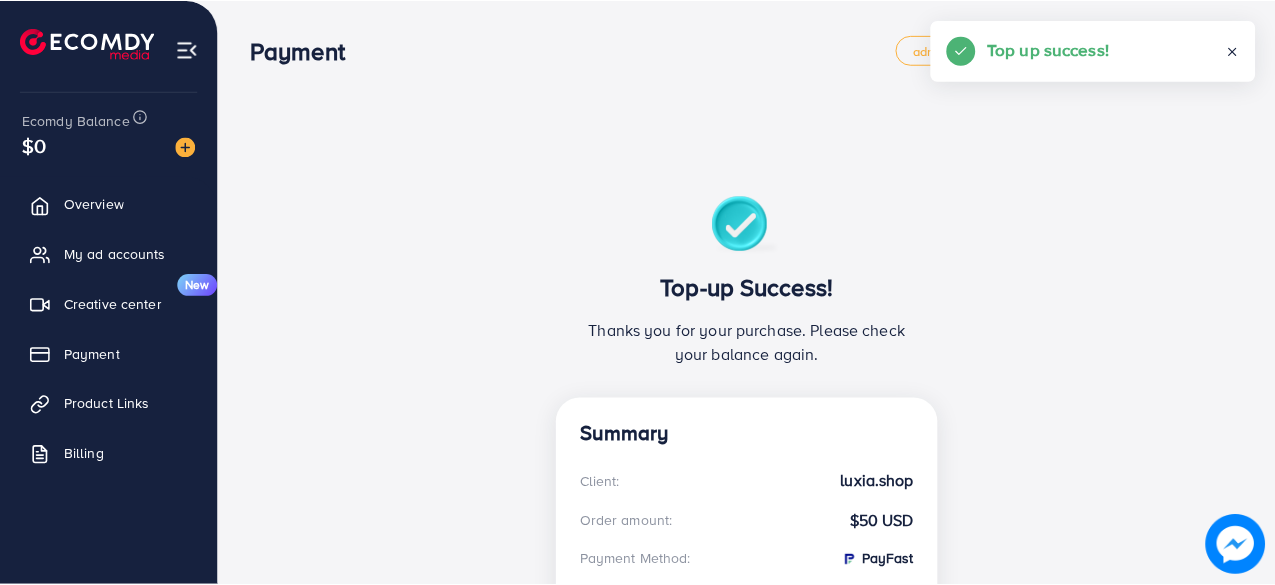 scroll, scrollTop: 0, scrollLeft: 0, axis: both 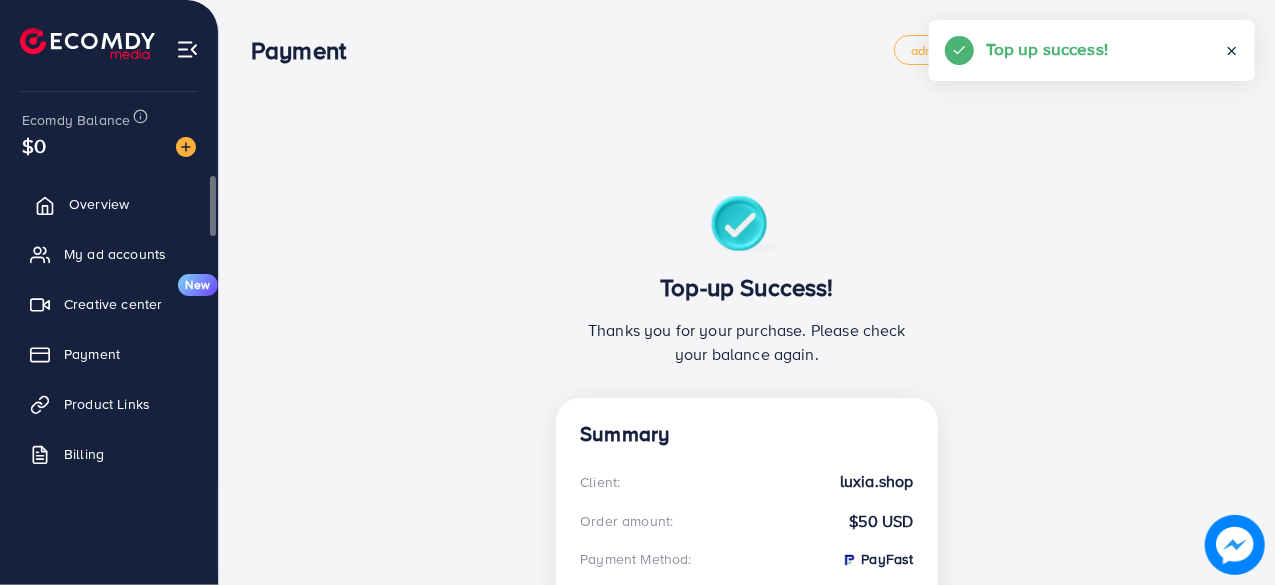 click on "Overview" at bounding box center [109, 204] 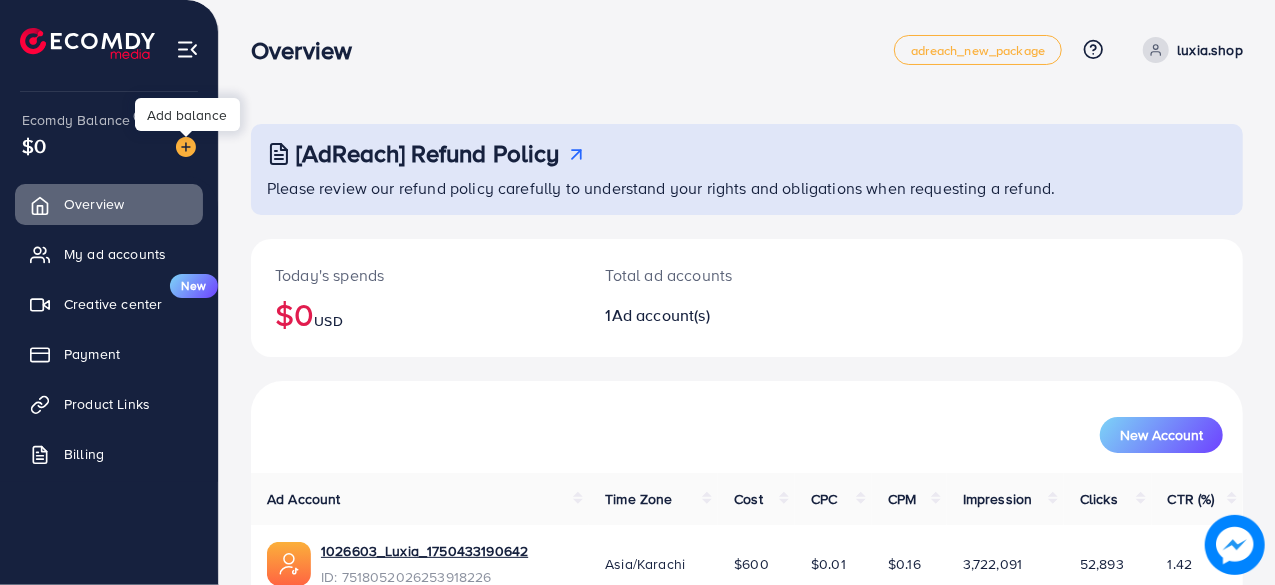click at bounding box center [186, 147] 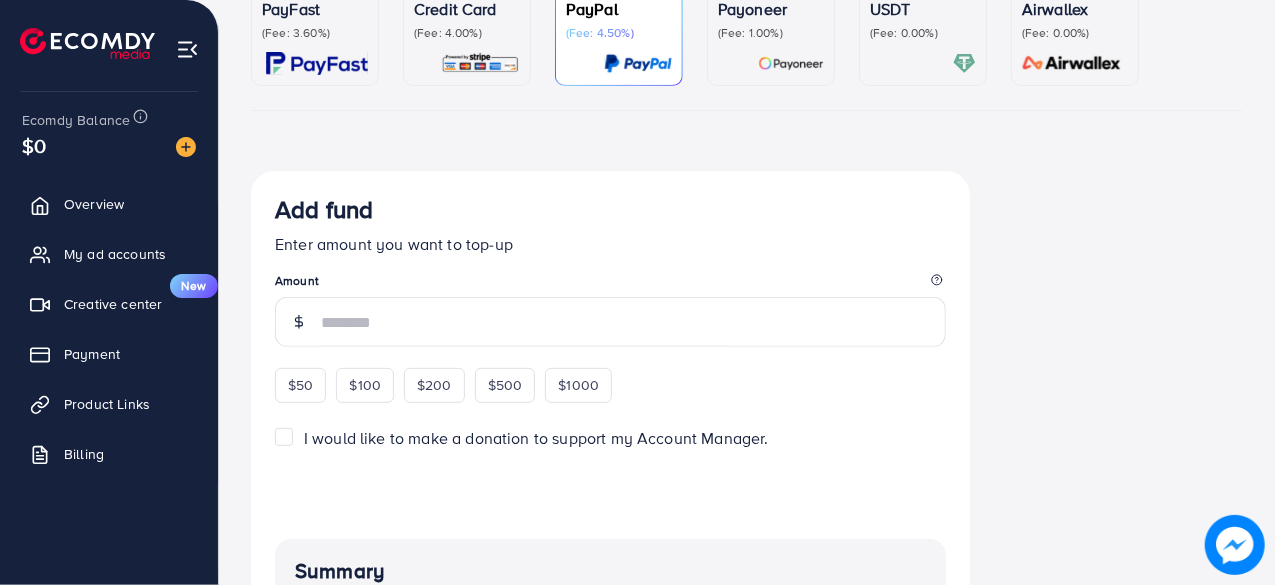 scroll, scrollTop: 0, scrollLeft: 0, axis: both 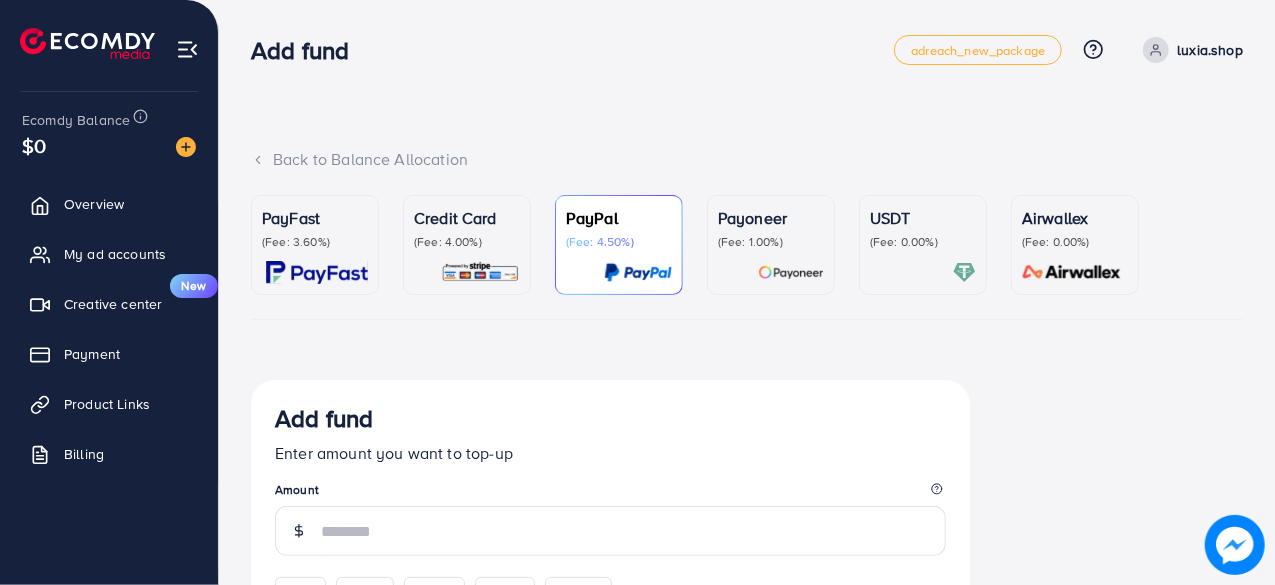 click on "PayFast   (Fee: 3.60%)" at bounding box center (315, 228) 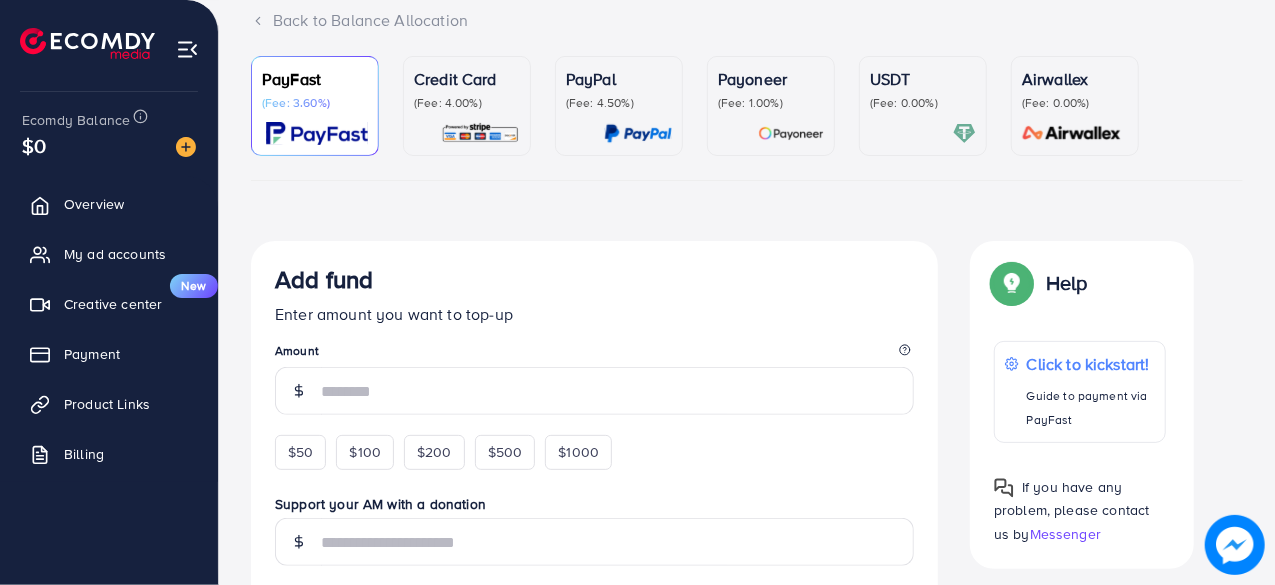 scroll, scrollTop: 200, scrollLeft: 0, axis: vertical 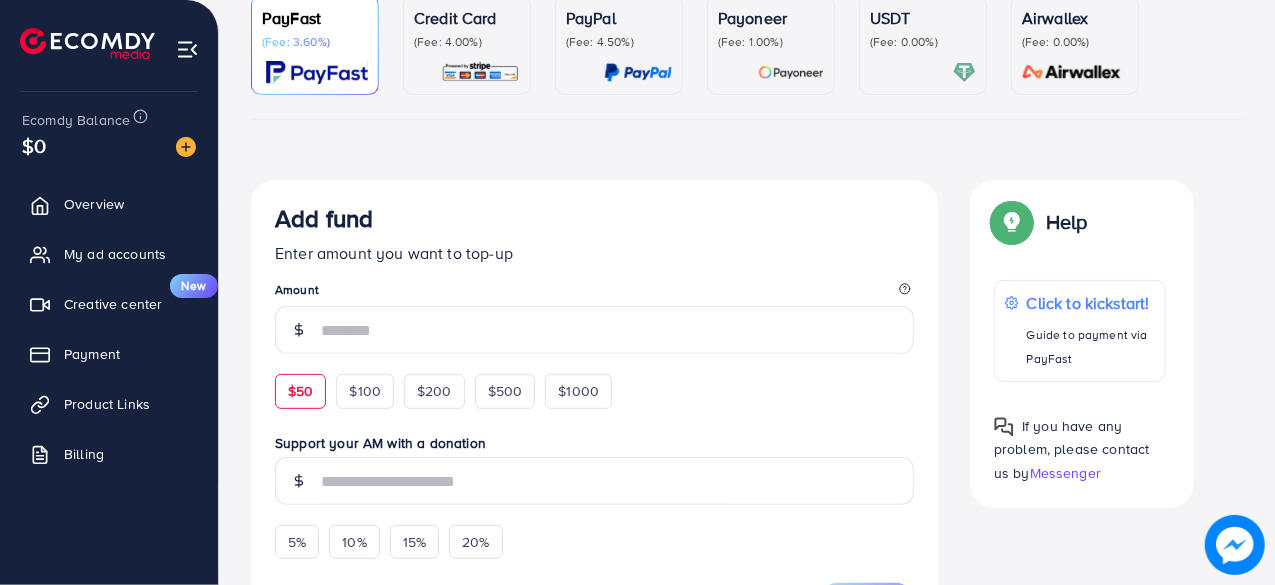 click on "$50" at bounding box center [300, 391] 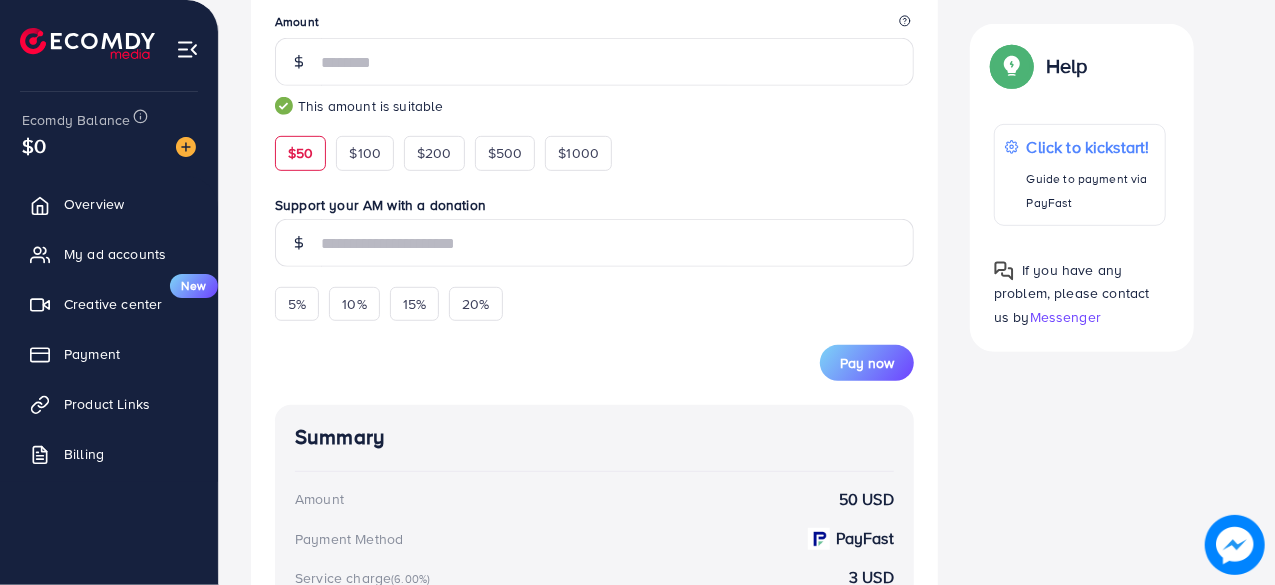 scroll, scrollTop: 500, scrollLeft: 0, axis: vertical 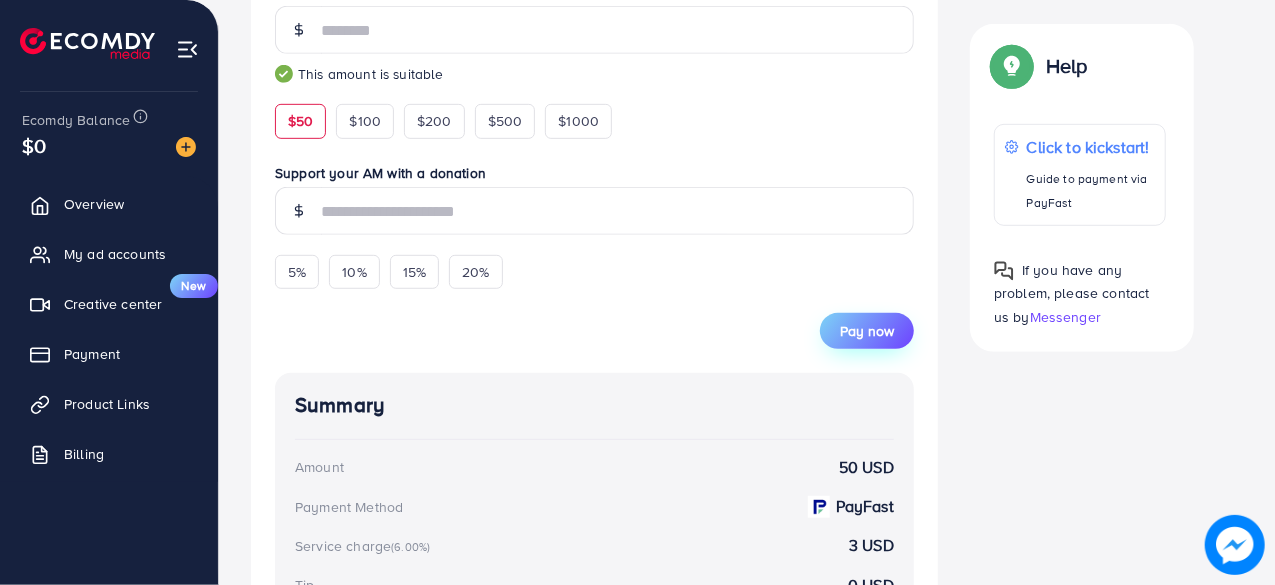 click on "Pay now" at bounding box center (867, 331) 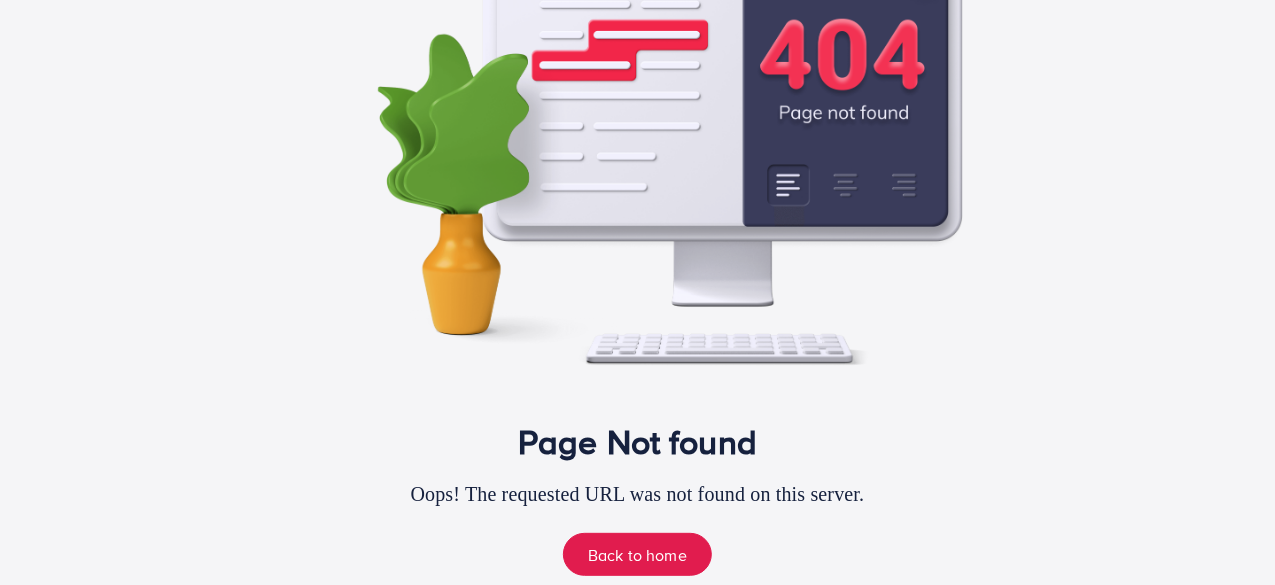 scroll, scrollTop: 187, scrollLeft: 0, axis: vertical 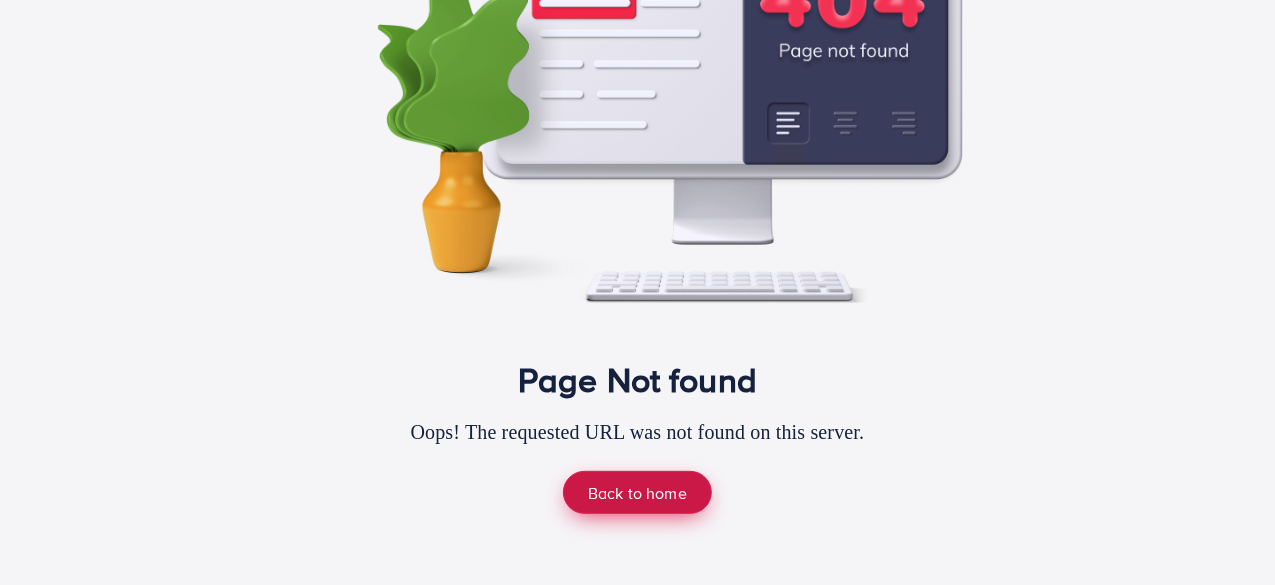 click on "Back to home" at bounding box center [637, 492] 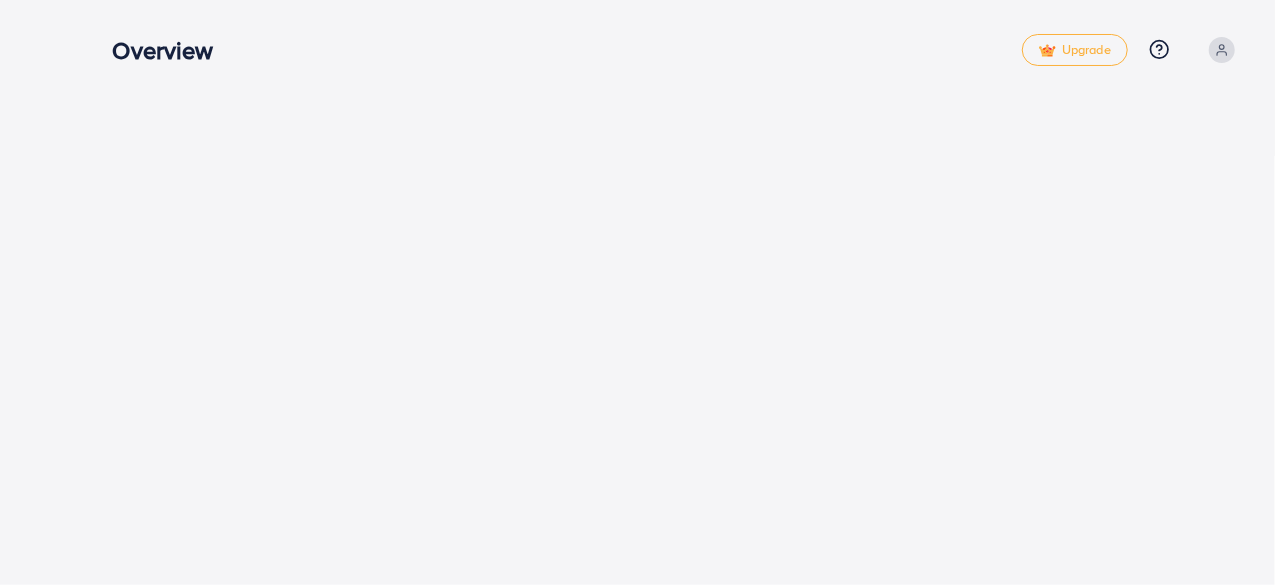 scroll, scrollTop: 0, scrollLeft: 0, axis: both 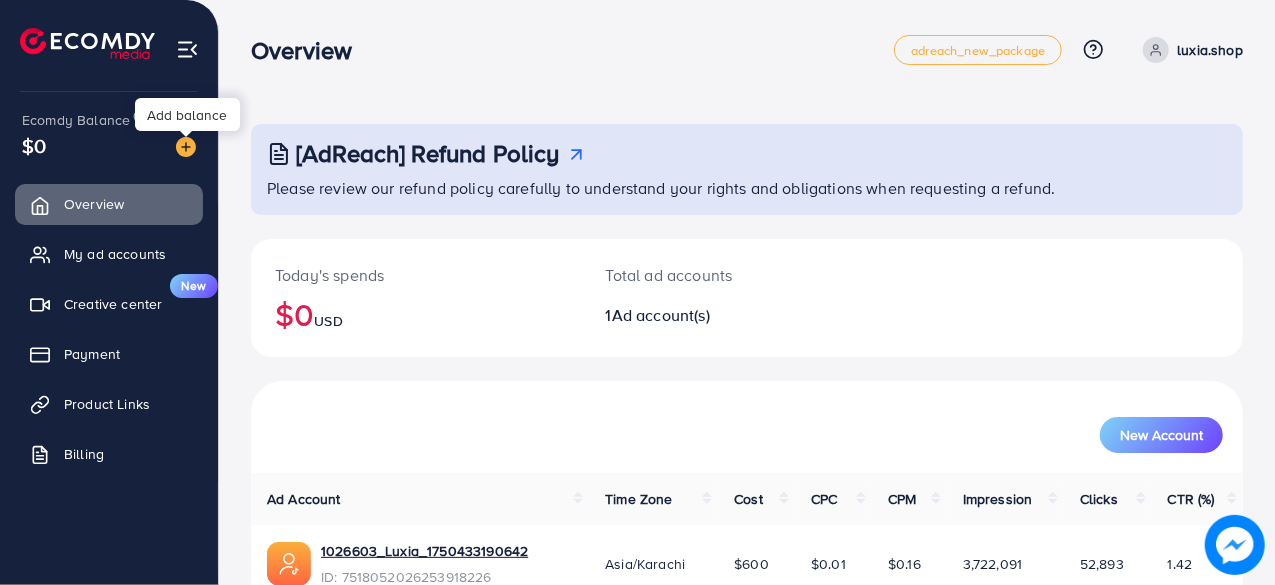 click at bounding box center [186, 147] 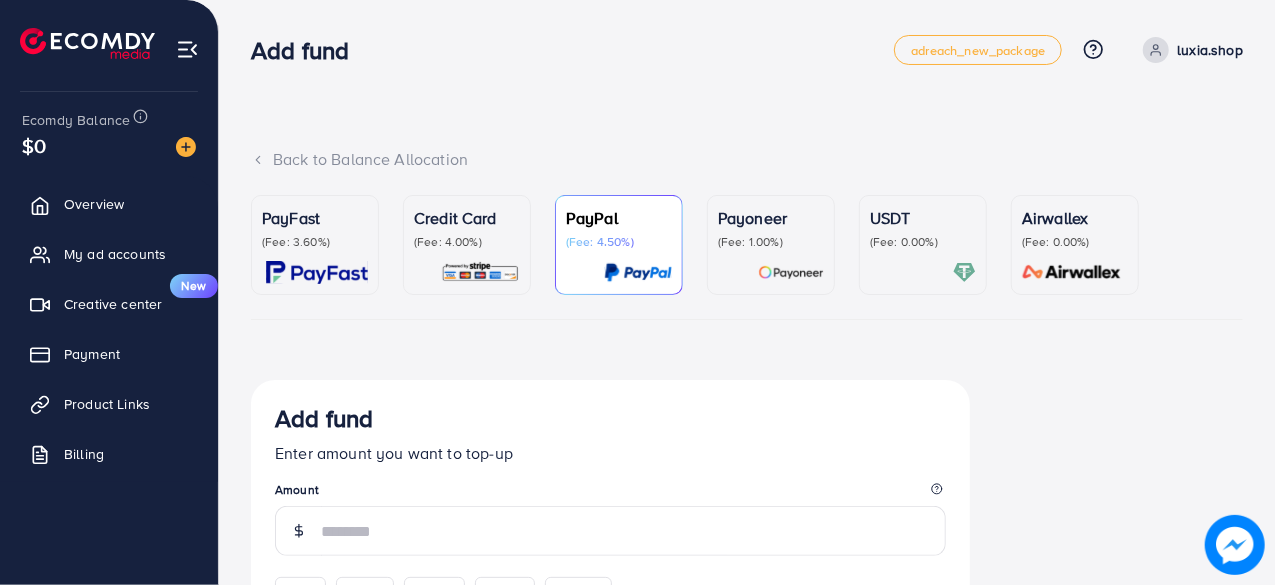 click on "PayFast   (Fee: 3.60%)" at bounding box center [315, 245] 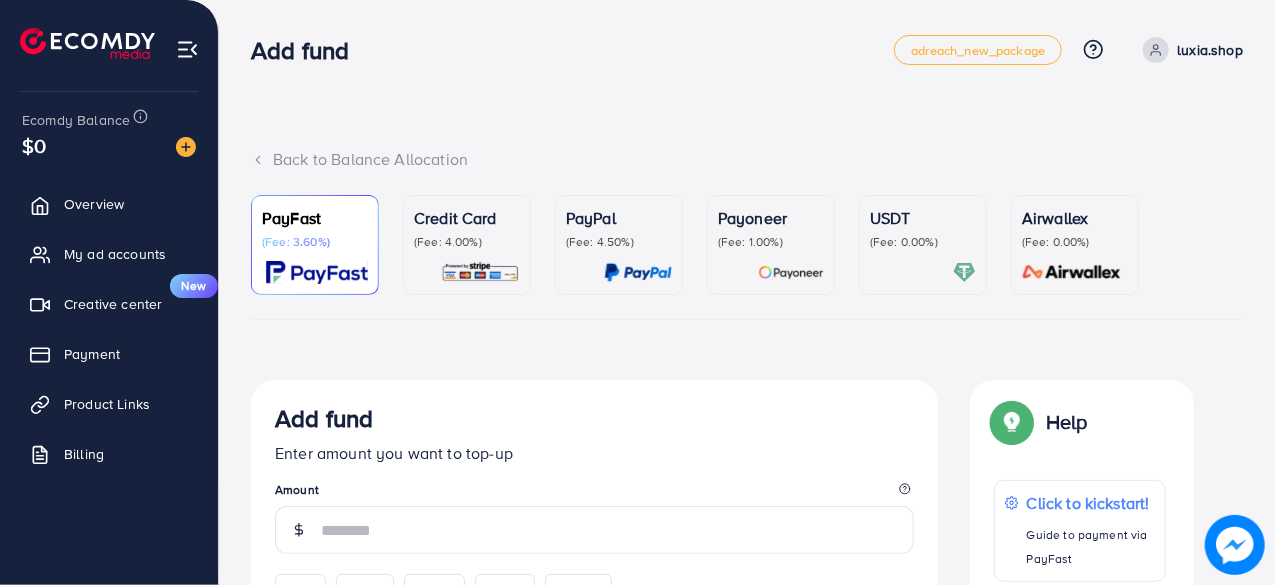 click on "Credit Card   (Fee: 4.00%)" at bounding box center [467, 245] 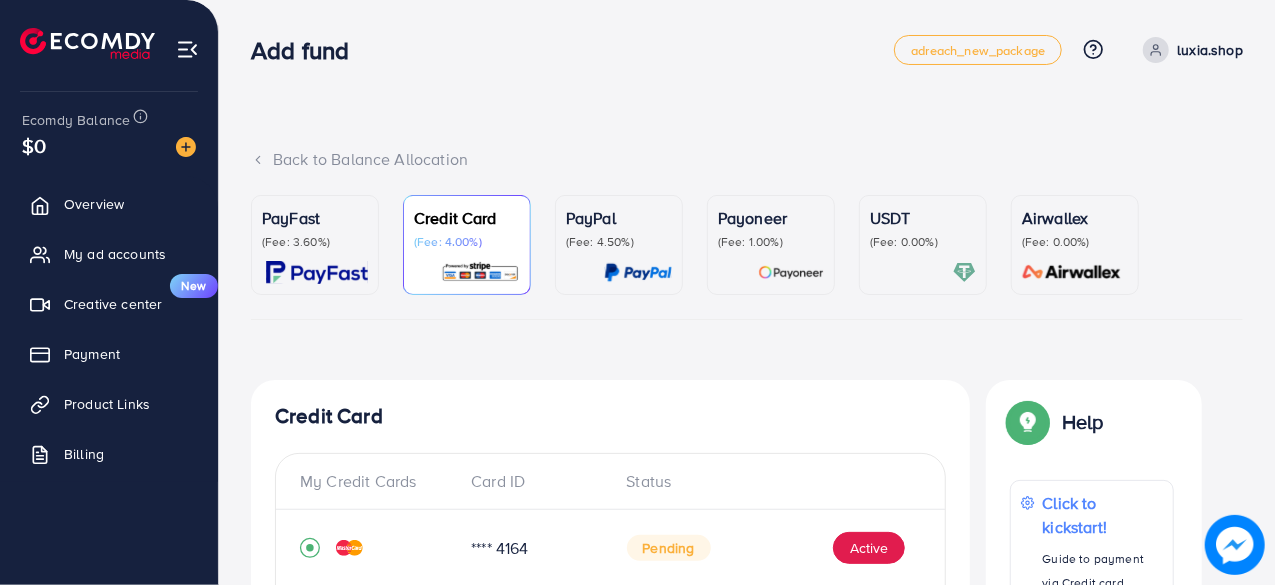 click on "PayFast   (Fee: 3.60%)" at bounding box center (315, 245) 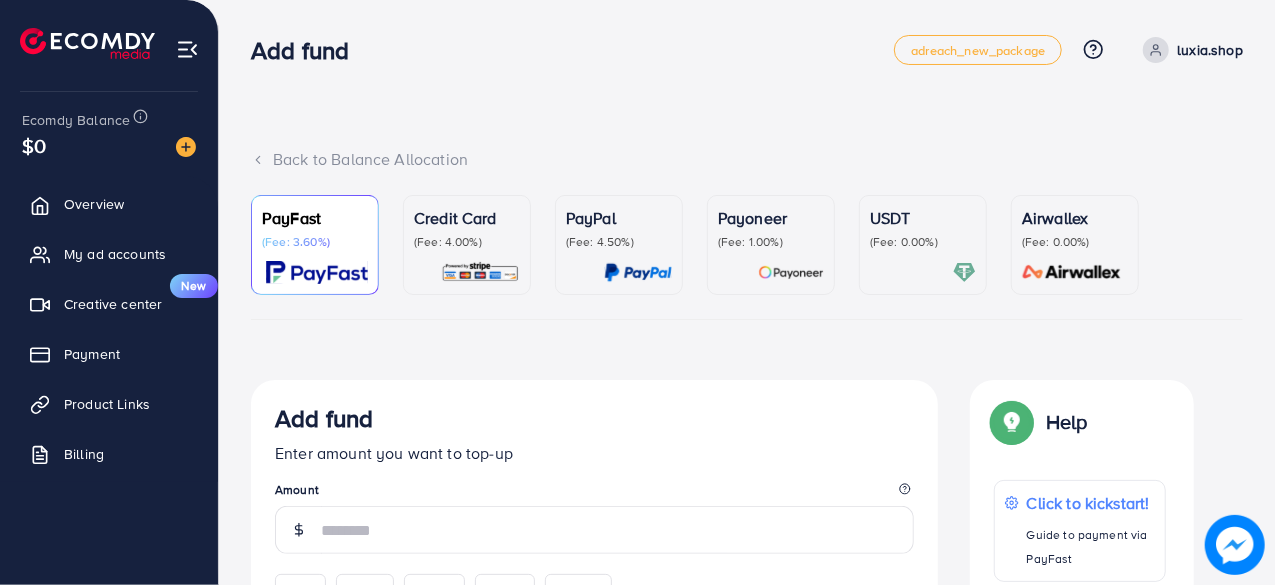 click on "Credit Card   (Fee: 4.00%)" at bounding box center [467, 245] 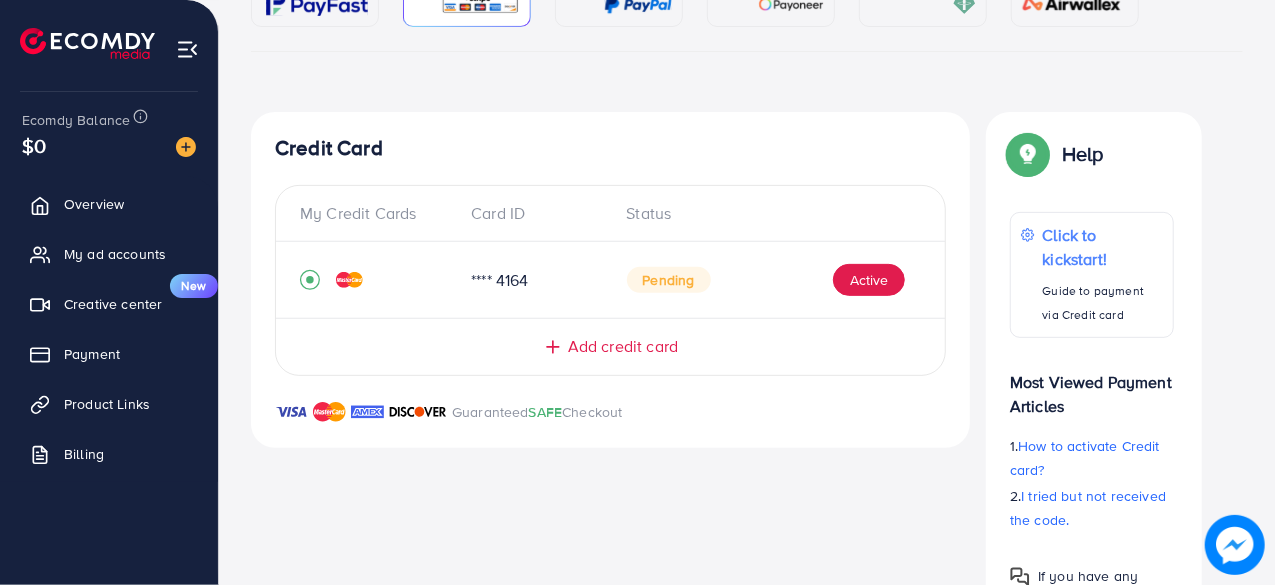 scroll, scrollTop: 300, scrollLeft: 0, axis: vertical 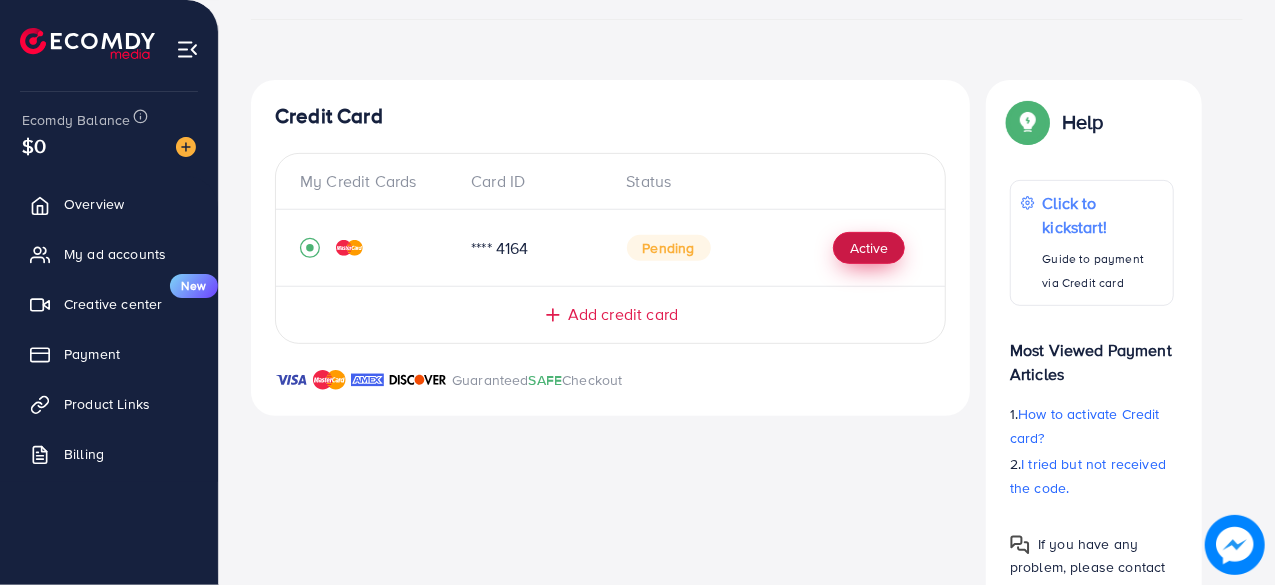 click on "Active" at bounding box center [869, 248] 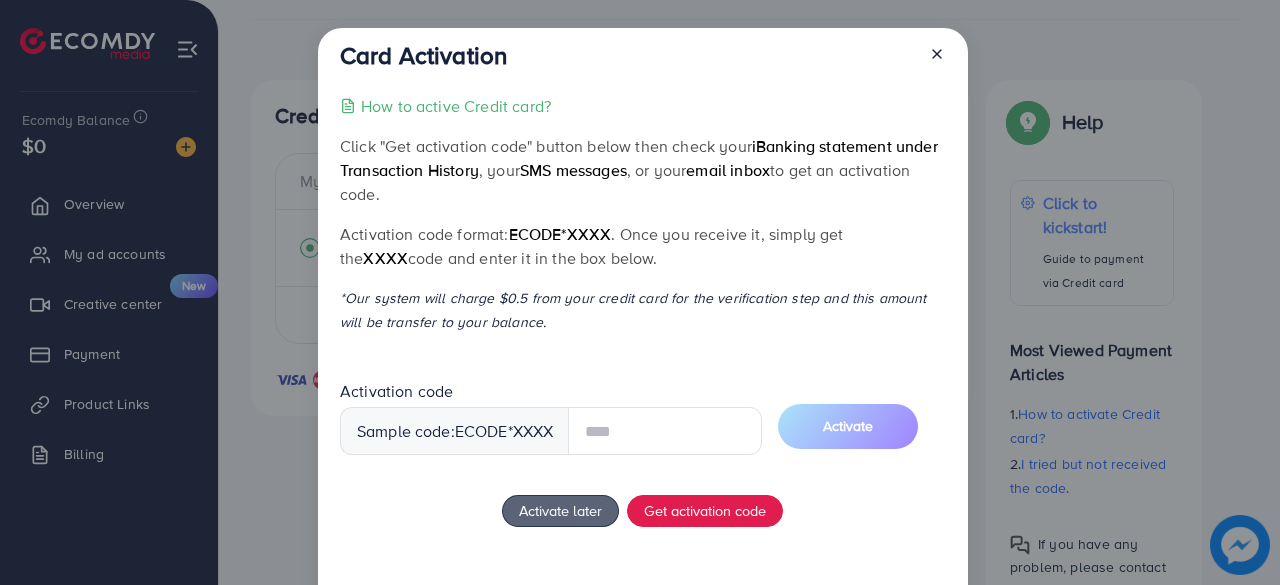click at bounding box center [665, 431] 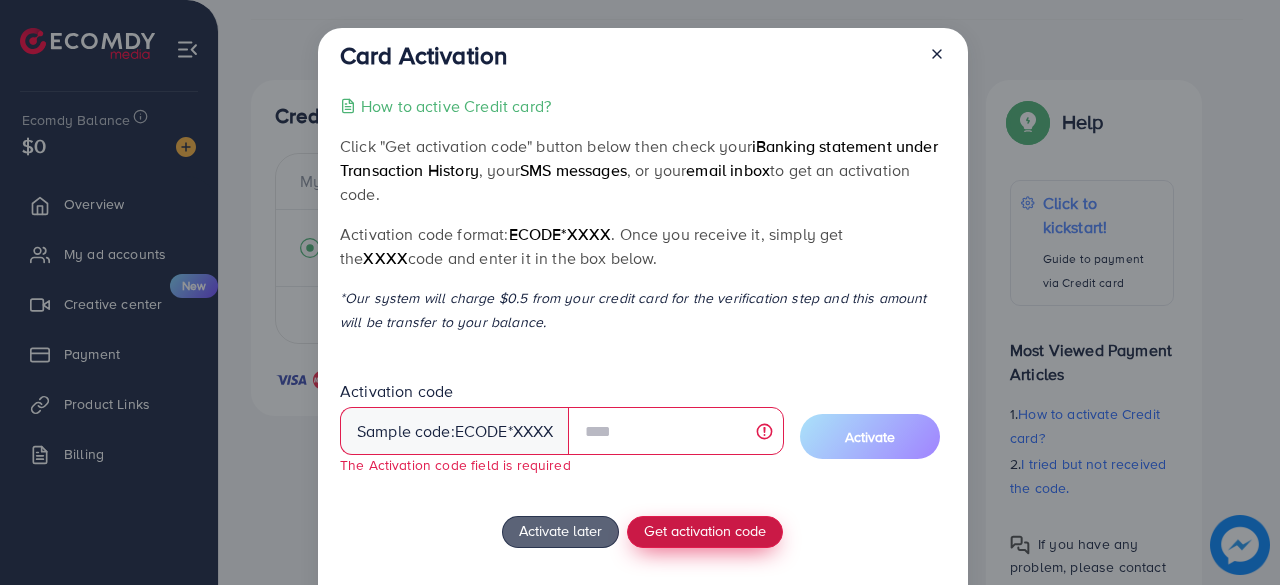 click on "How to active Credit card?   Click "Get activation code" button below then check your  iBanking statement under Transaction History , your  SMS messages , or your  email inbox  to get an activation code.   Activation code format:  ecode*XXXX . Once you receive it, simply get the  XXXX  code and enter it in the box below.   *Our system will charge $0.5 from your credit card for the verification step and this amount will be transfer to your balance.   Activation code   Sample code:  ecode *XXXX  The Activation code field is required  Activate   Activate later   Get activation code   If you have any problem, please contact us by   Messenger" at bounding box center [642, 376] 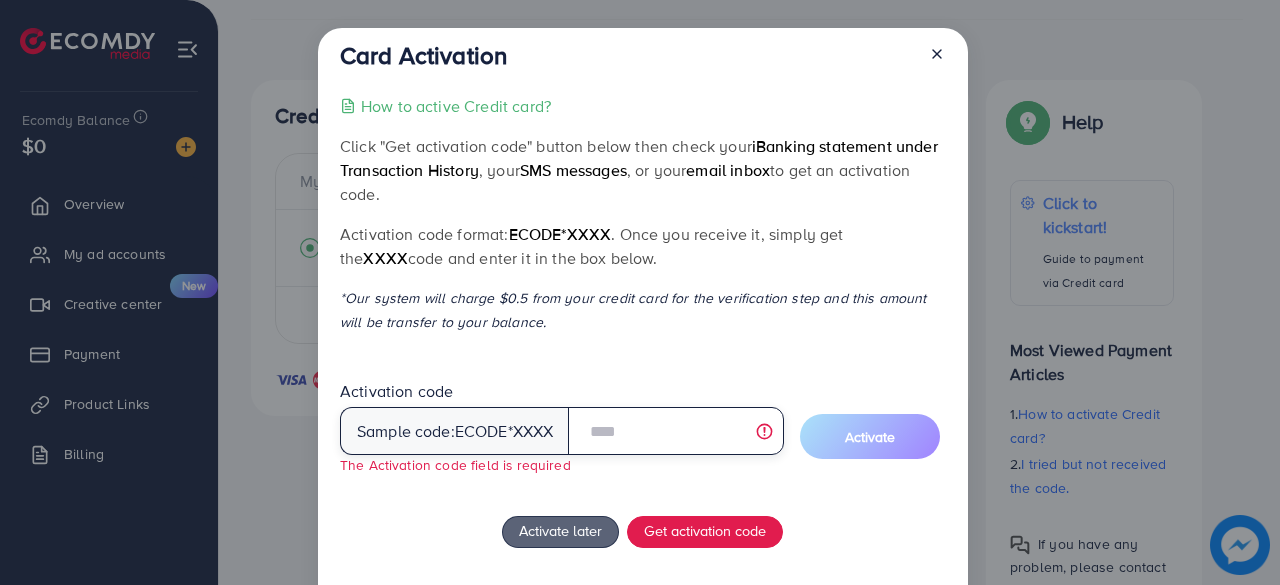 click at bounding box center (675, 431) 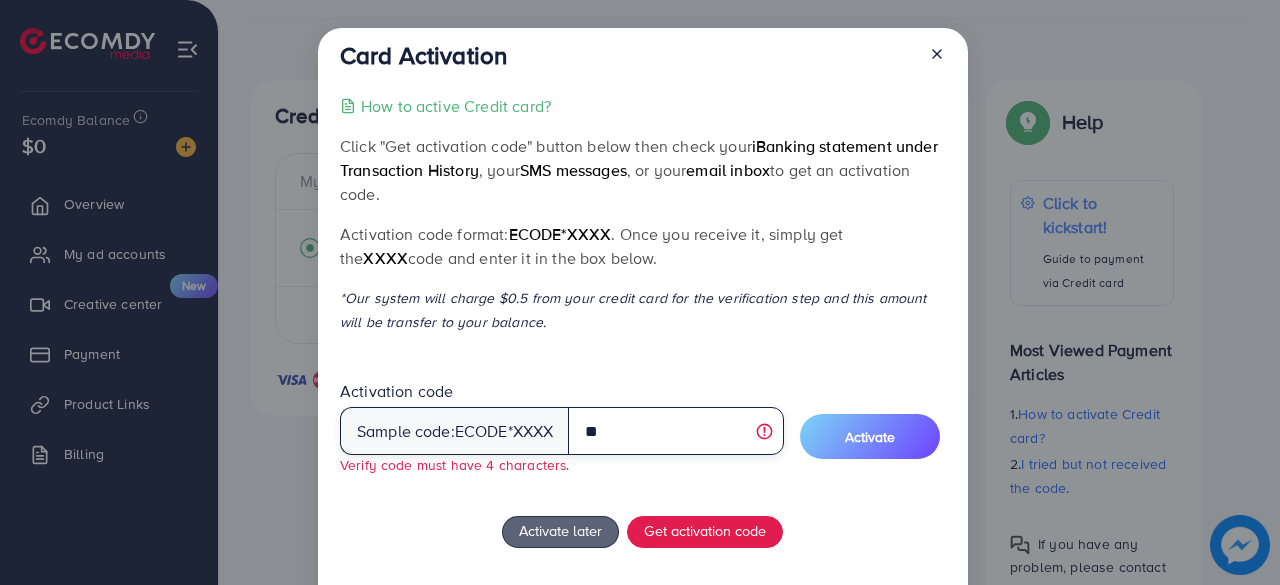 type on "*" 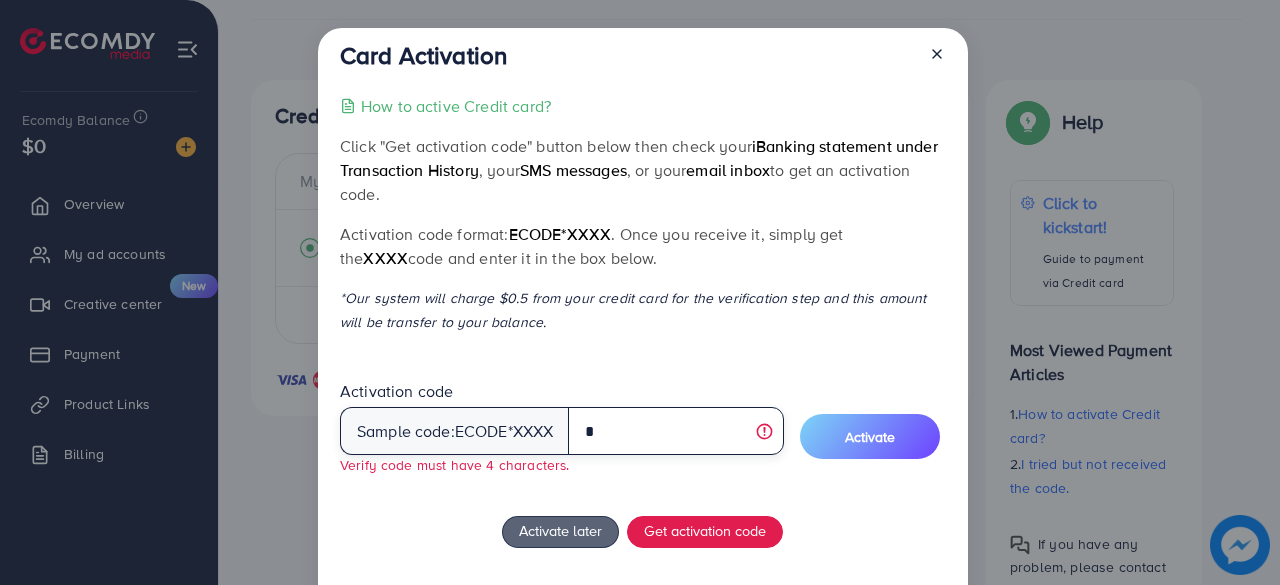 type 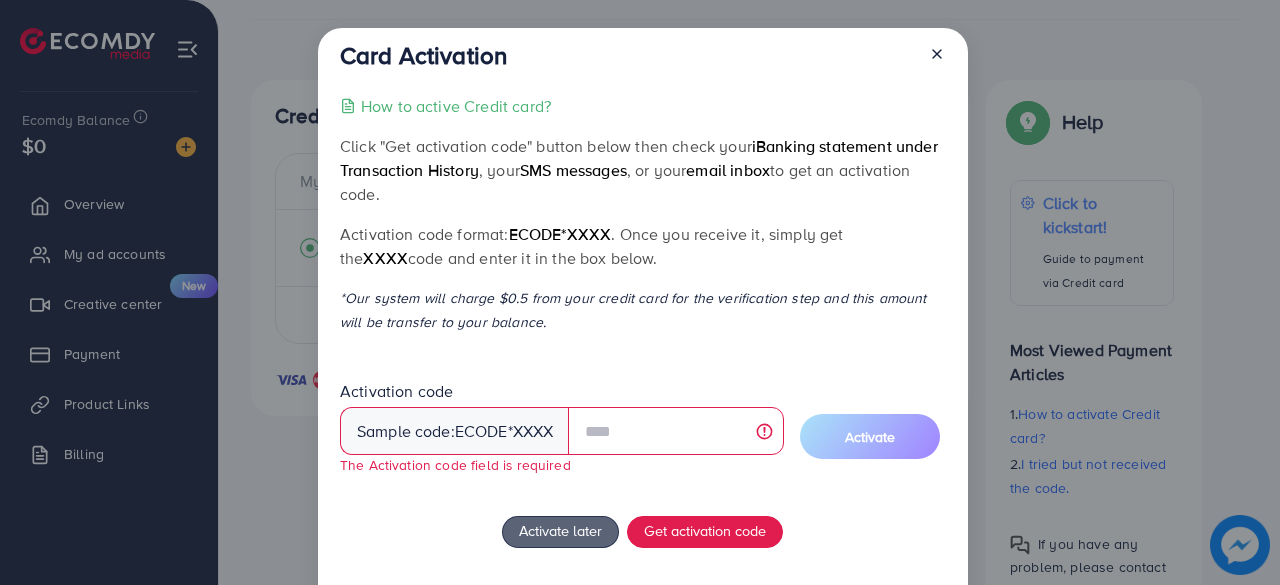 click 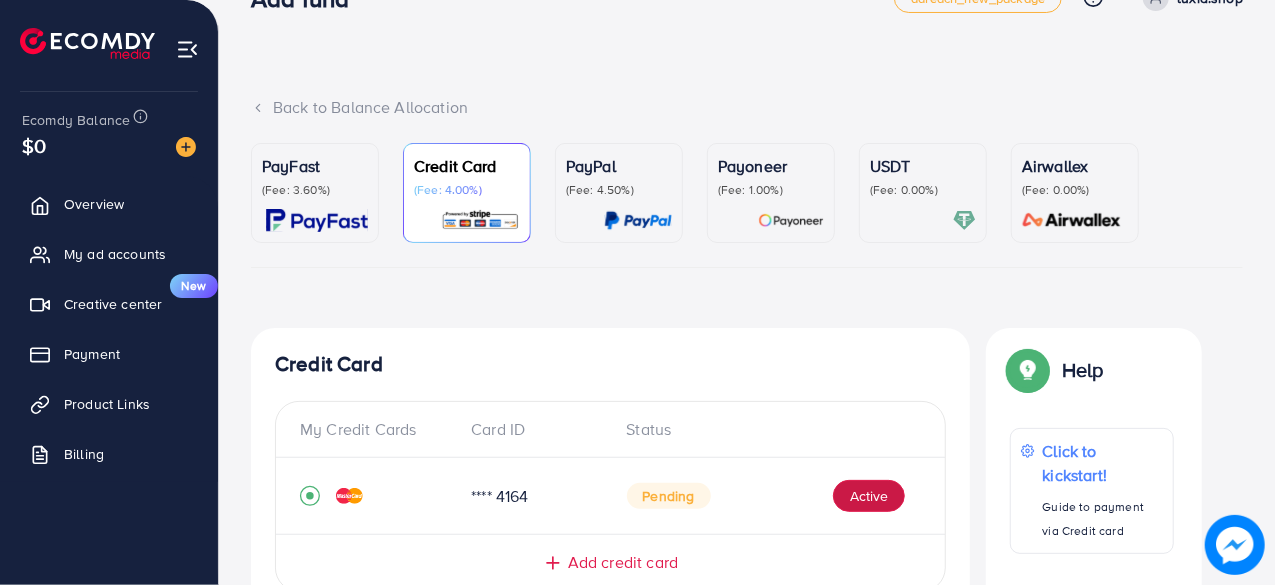 scroll, scrollTop: 0, scrollLeft: 0, axis: both 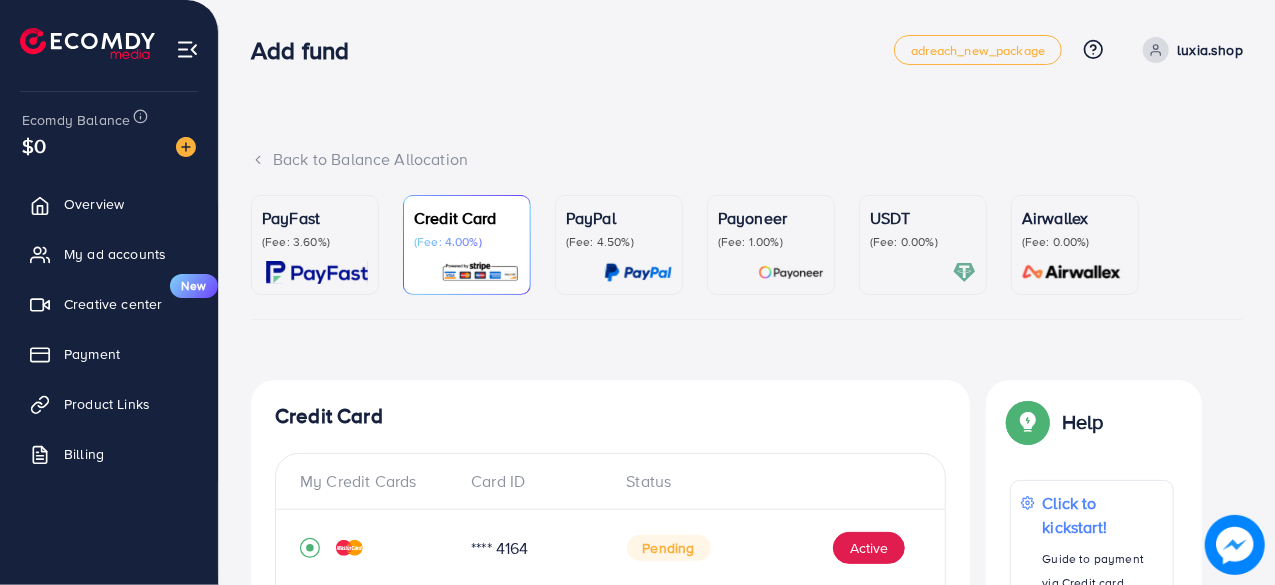 click on "PayFast   (Fee: 3.60%)" at bounding box center [315, 228] 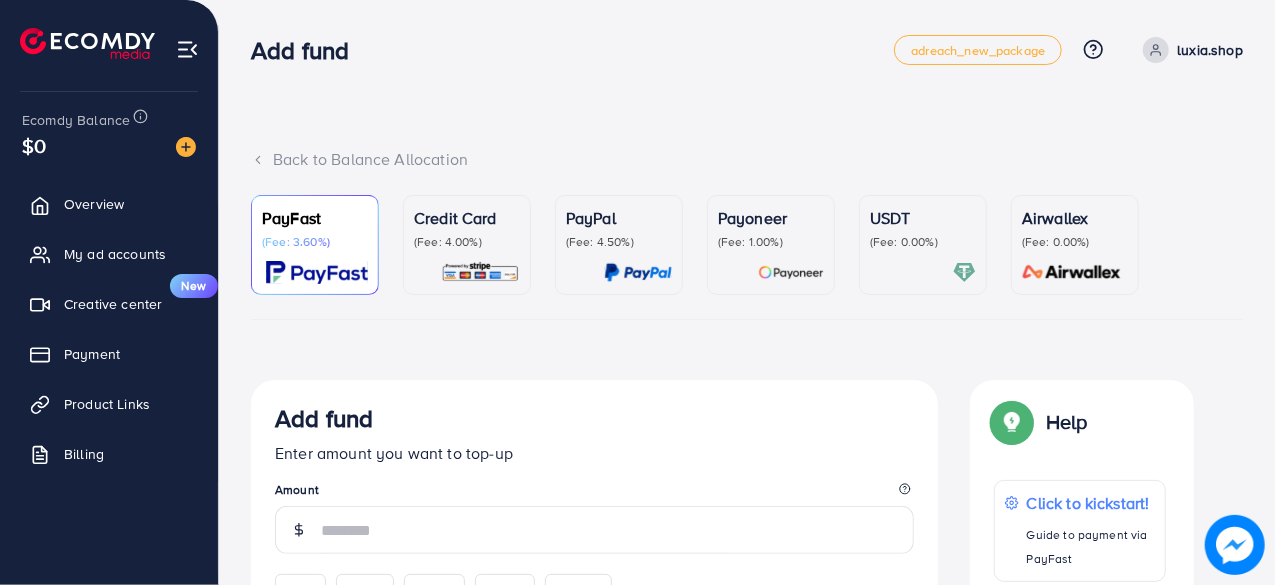 scroll, scrollTop: 300, scrollLeft: 0, axis: vertical 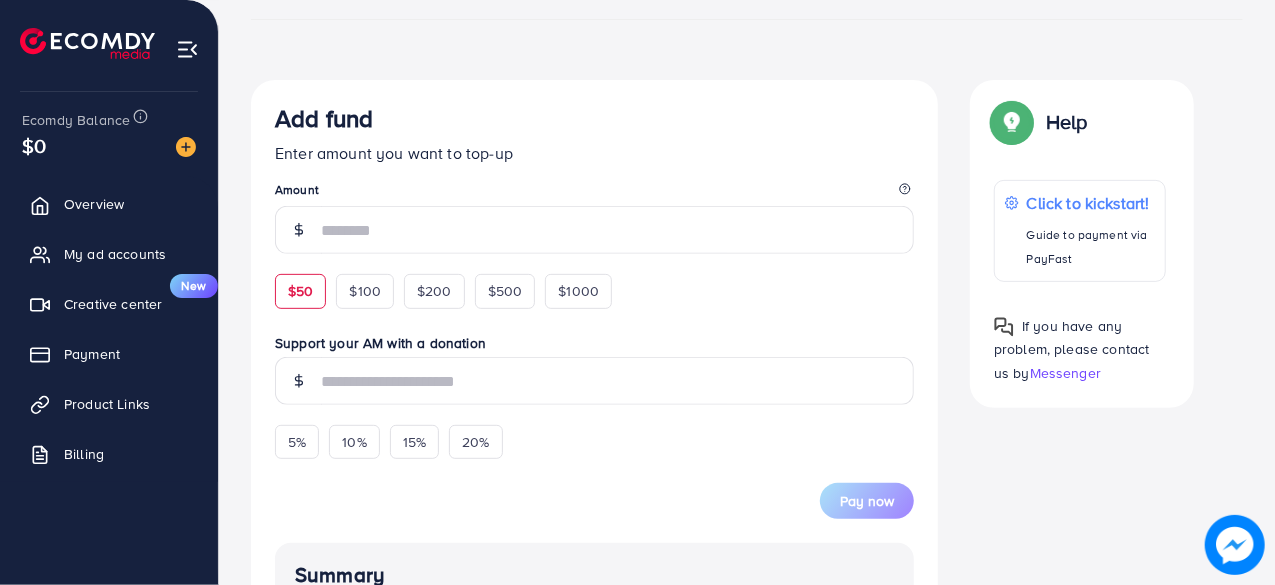 click on "$50" at bounding box center (300, 291) 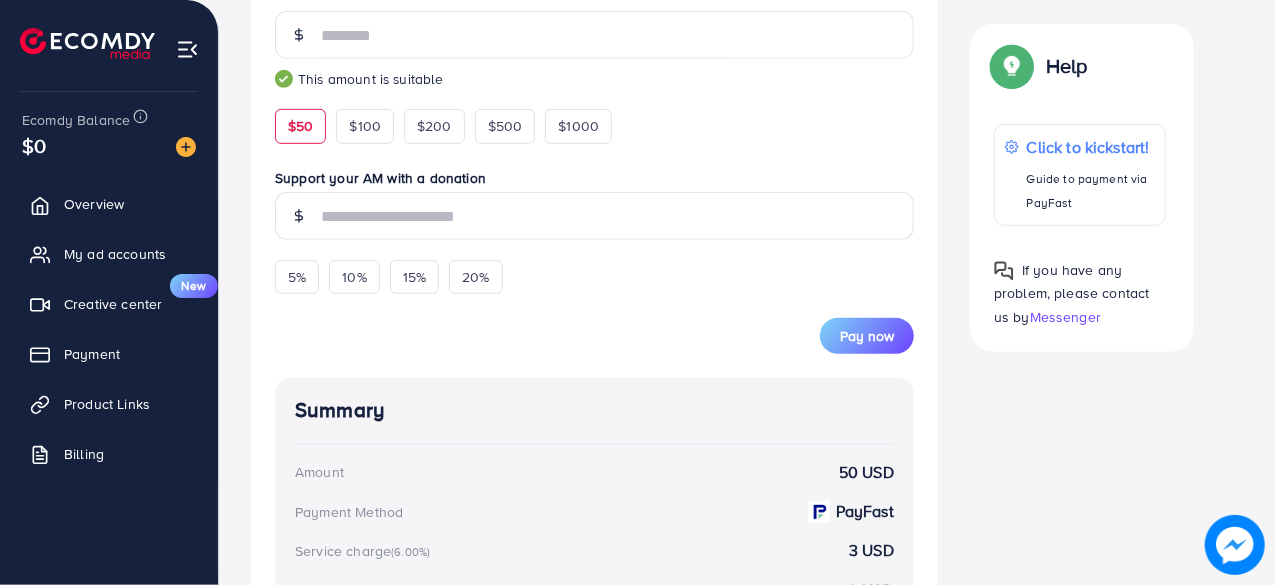 scroll, scrollTop: 500, scrollLeft: 0, axis: vertical 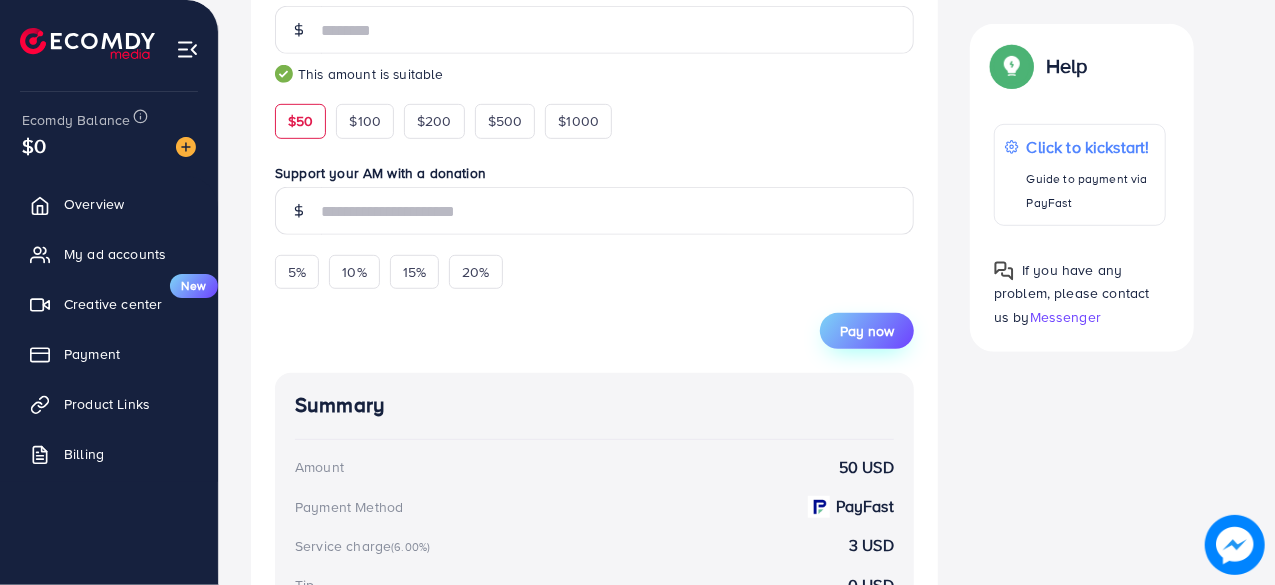 click on "Pay now" at bounding box center [867, 331] 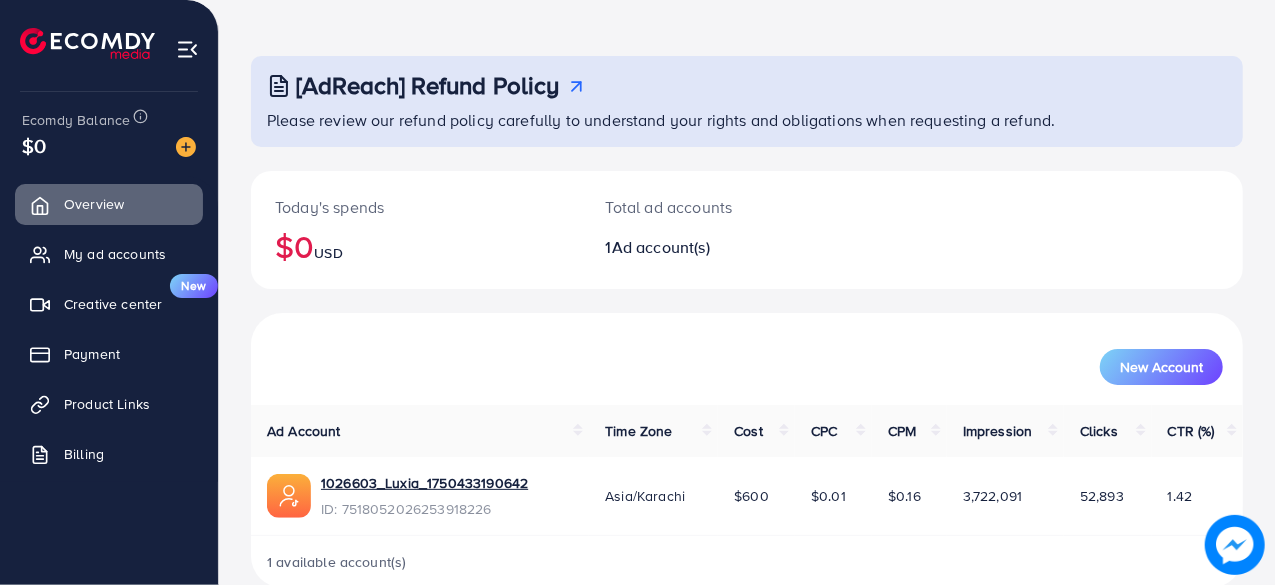 scroll, scrollTop: 102, scrollLeft: 0, axis: vertical 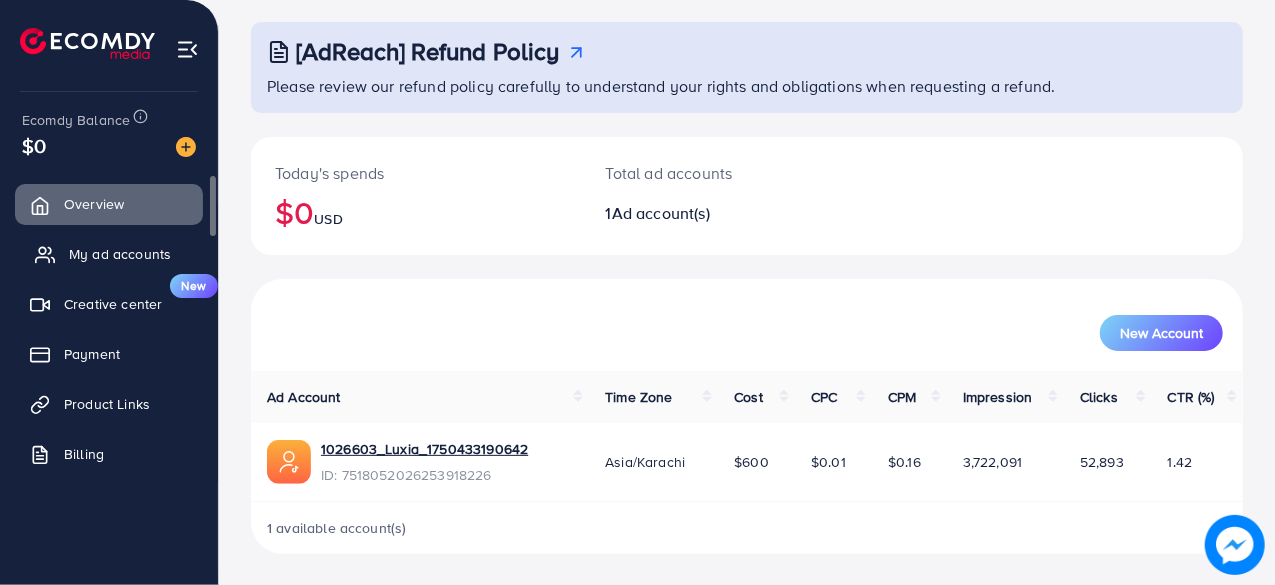 click on "My ad accounts" at bounding box center (109, 254) 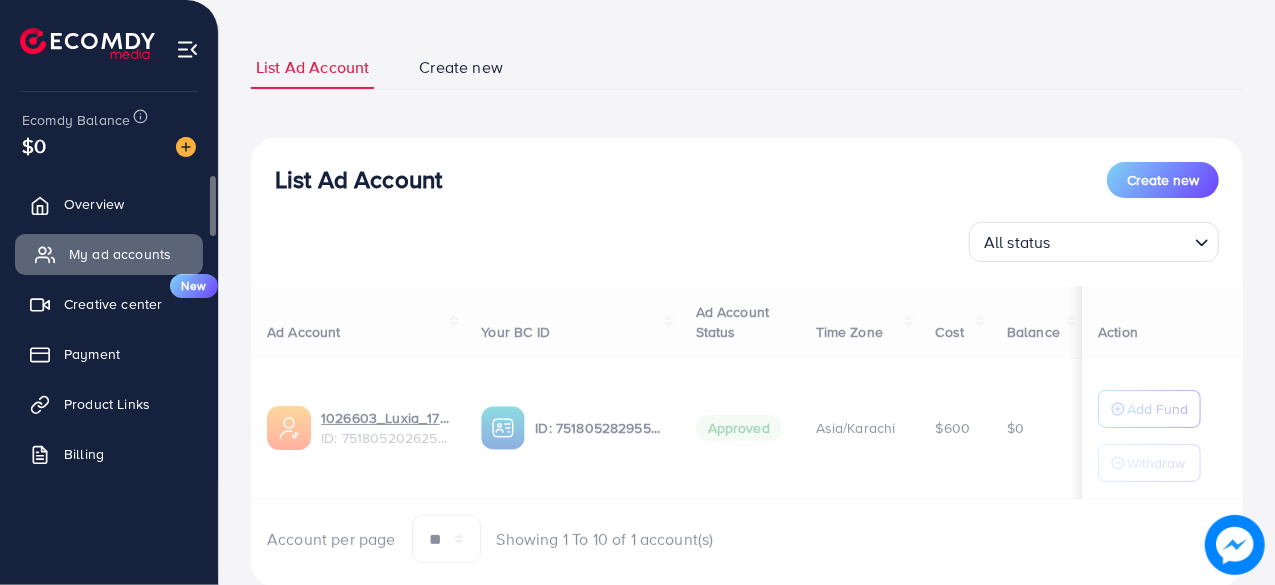 scroll, scrollTop: 0, scrollLeft: 0, axis: both 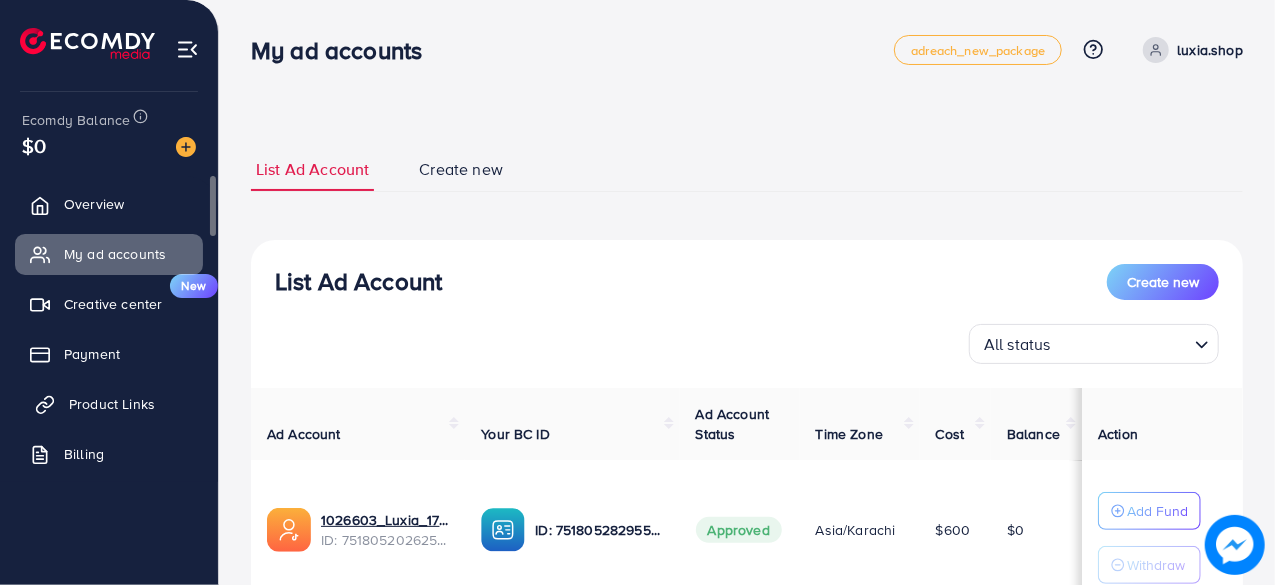 click on "Product Links" at bounding box center (112, 404) 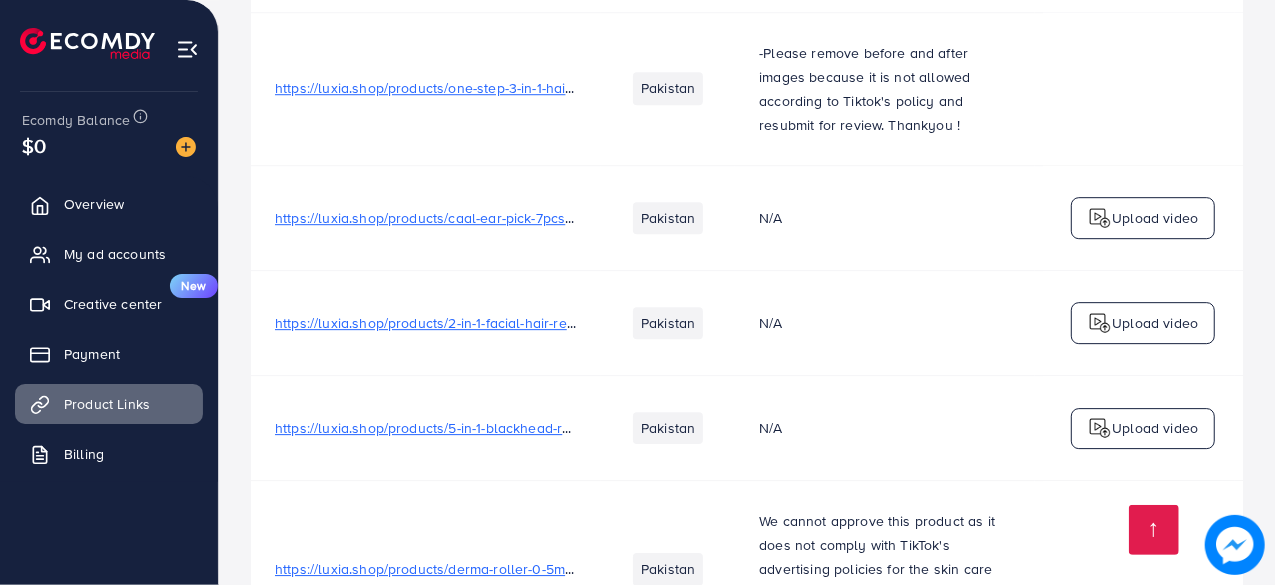 scroll, scrollTop: 3183, scrollLeft: 0, axis: vertical 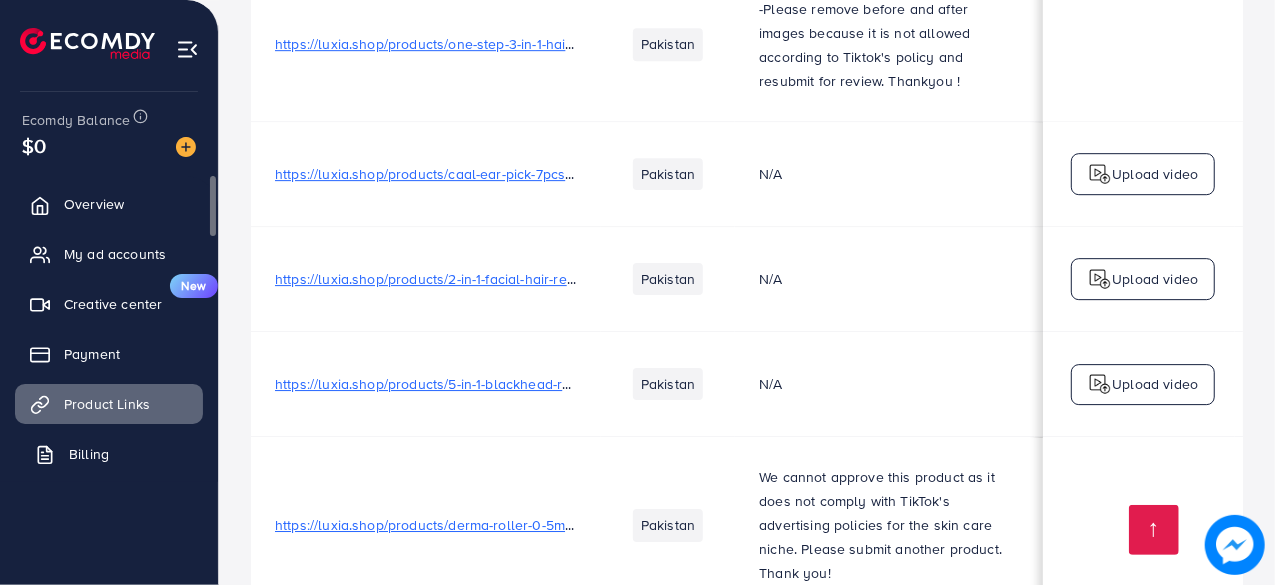 click on "Billing" at bounding box center (109, 454) 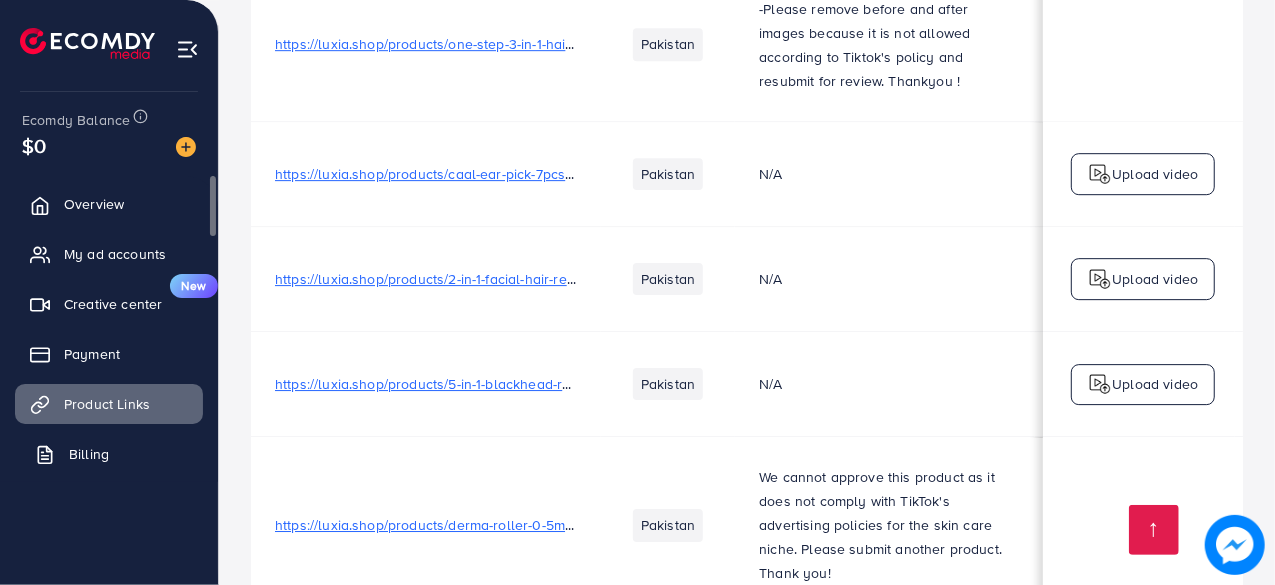 scroll, scrollTop: 0, scrollLeft: 0, axis: both 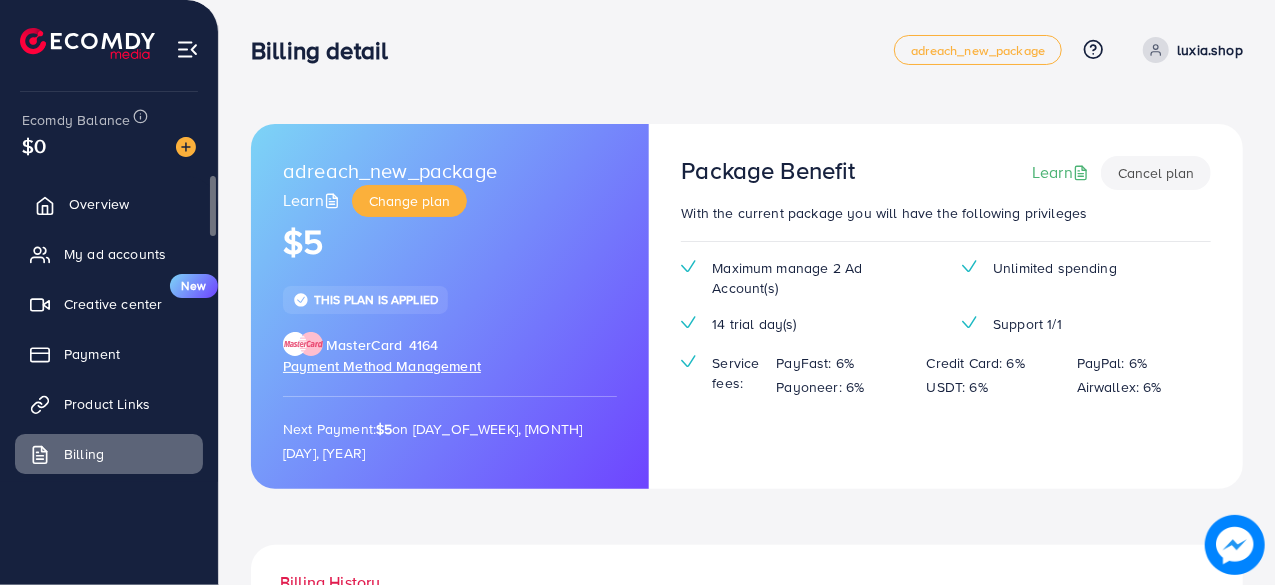 click on "Overview" at bounding box center (99, 204) 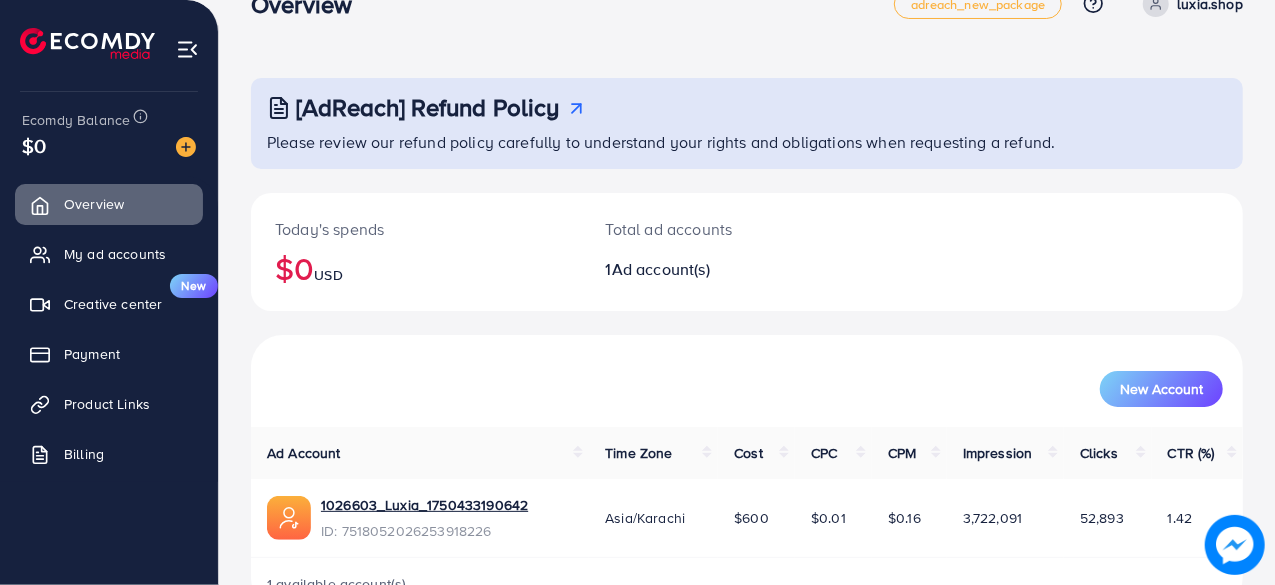 scroll, scrollTop: 0, scrollLeft: 0, axis: both 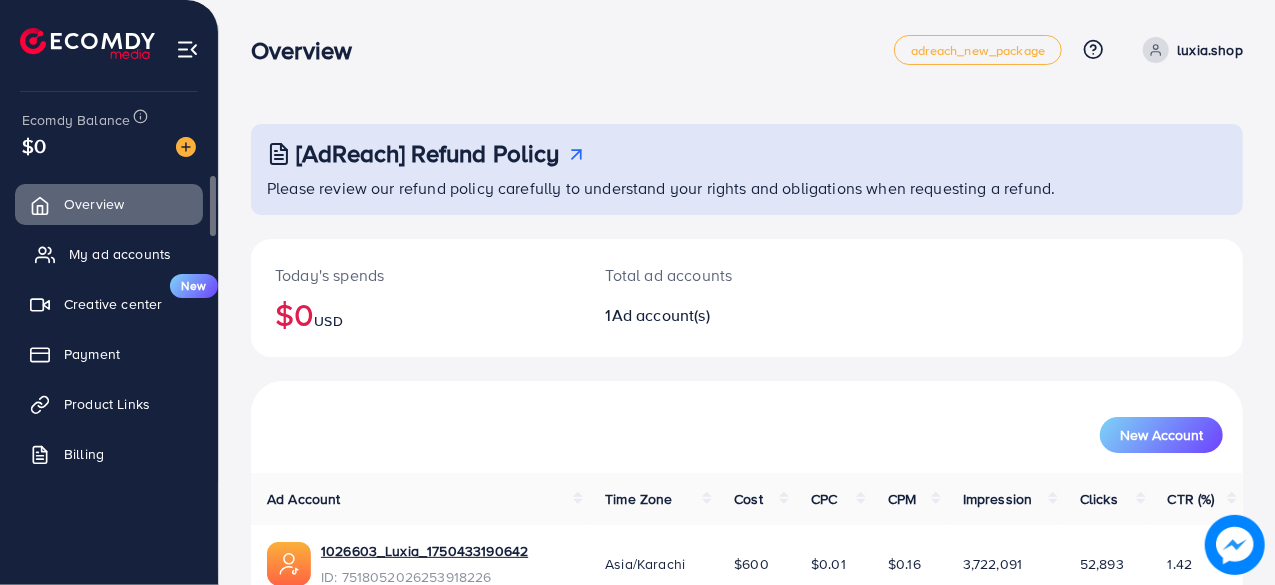 click on "My ad accounts" at bounding box center (120, 254) 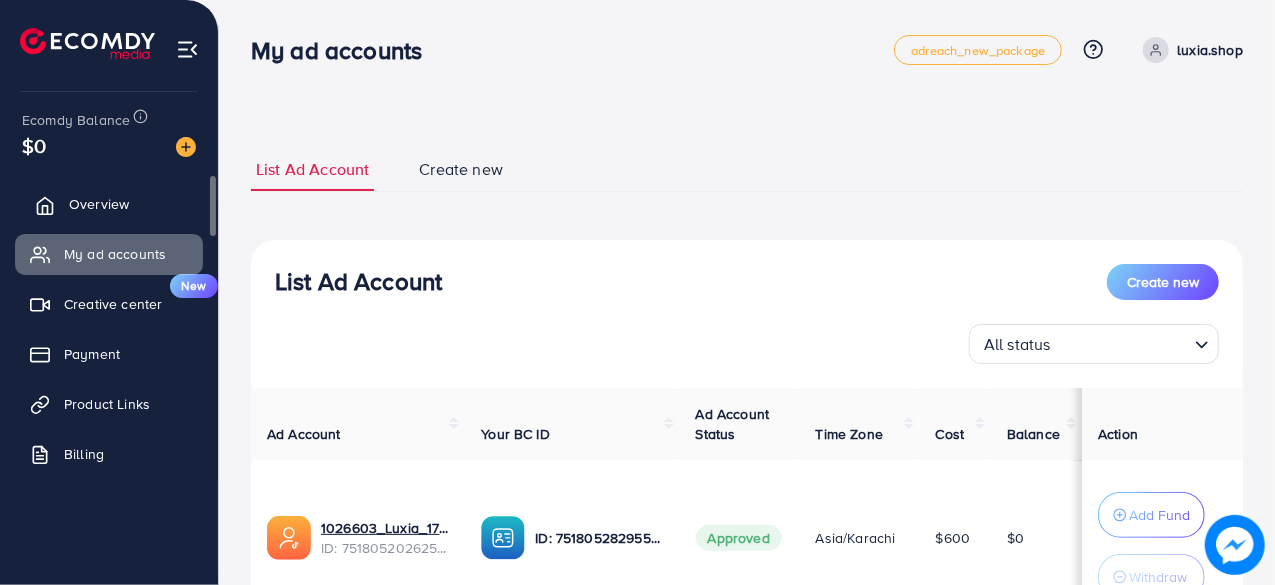 click on "Overview" at bounding box center [99, 204] 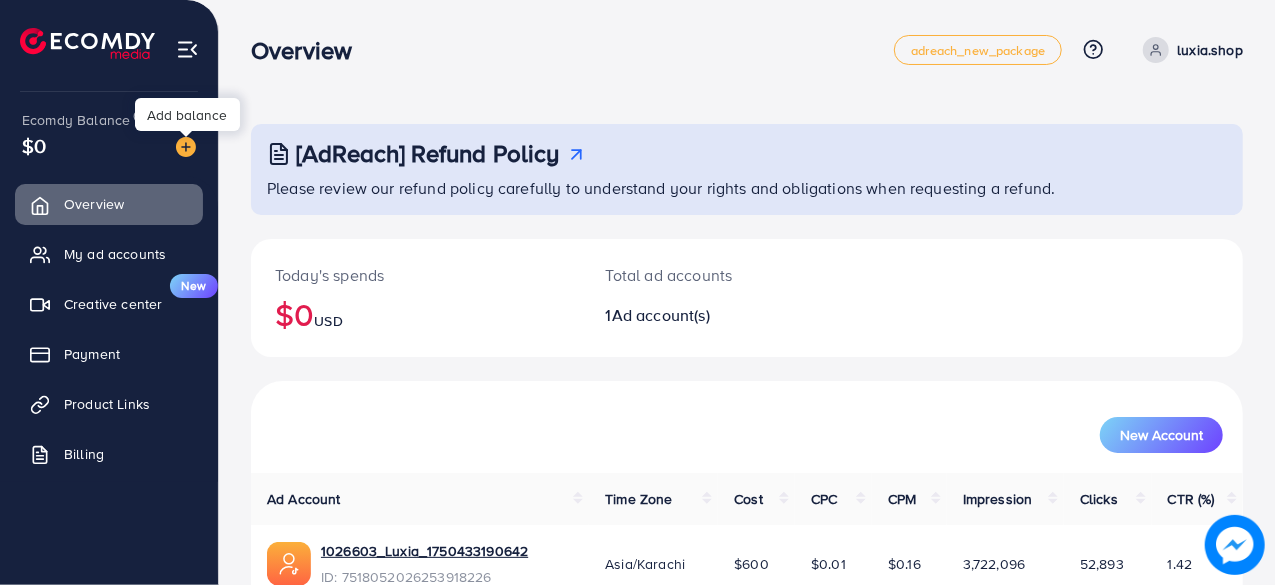click at bounding box center (186, 147) 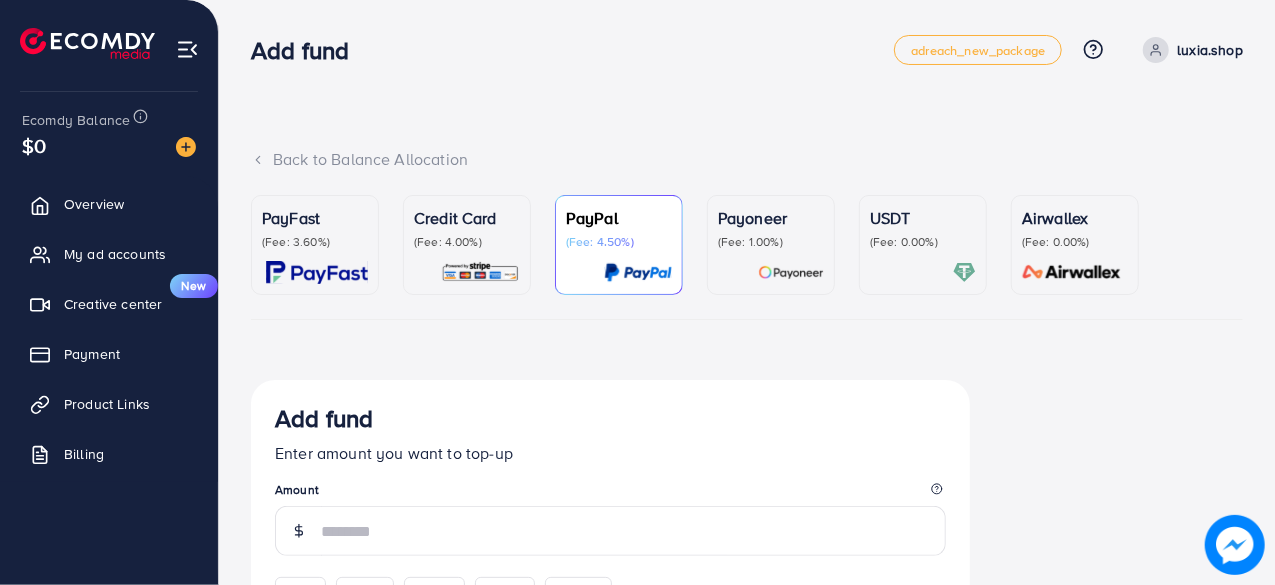 click on "Credit Card   (Fee: 4.00%)" at bounding box center [467, 245] 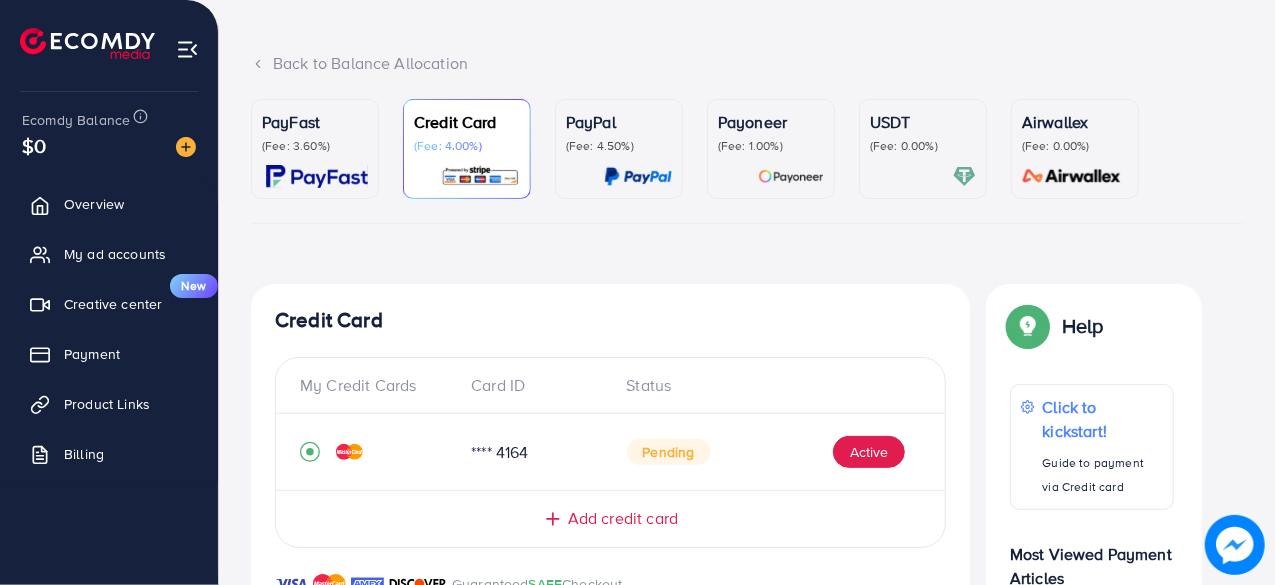 scroll, scrollTop: 300, scrollLeft: 0, axis: vertical 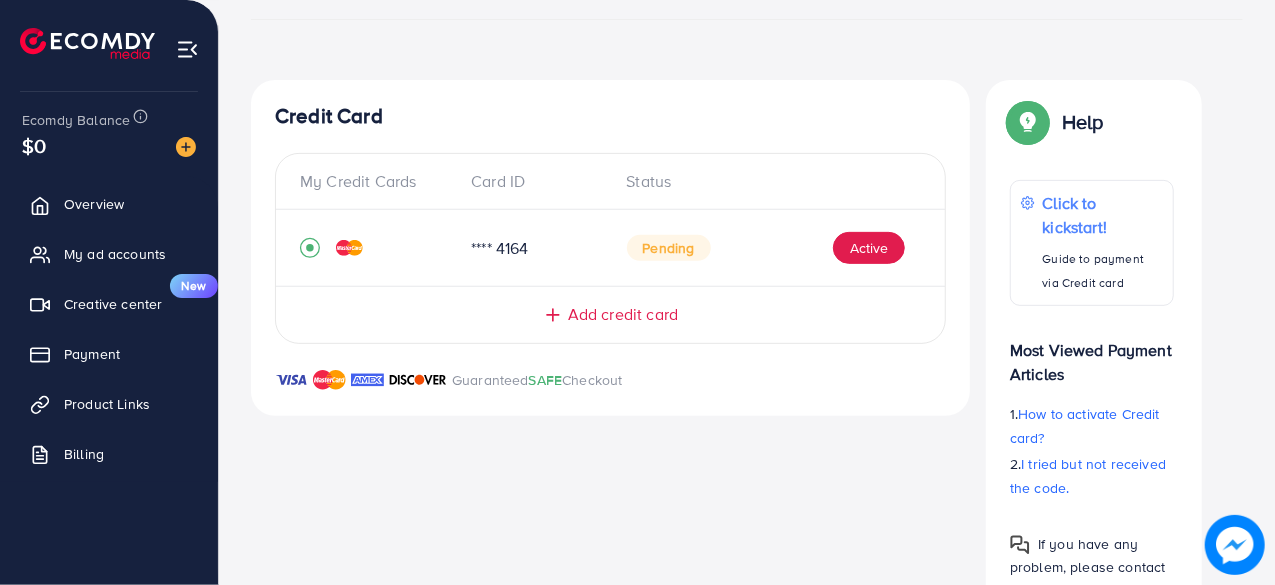 click on "Add credit card" at bounding box center [623, 314] 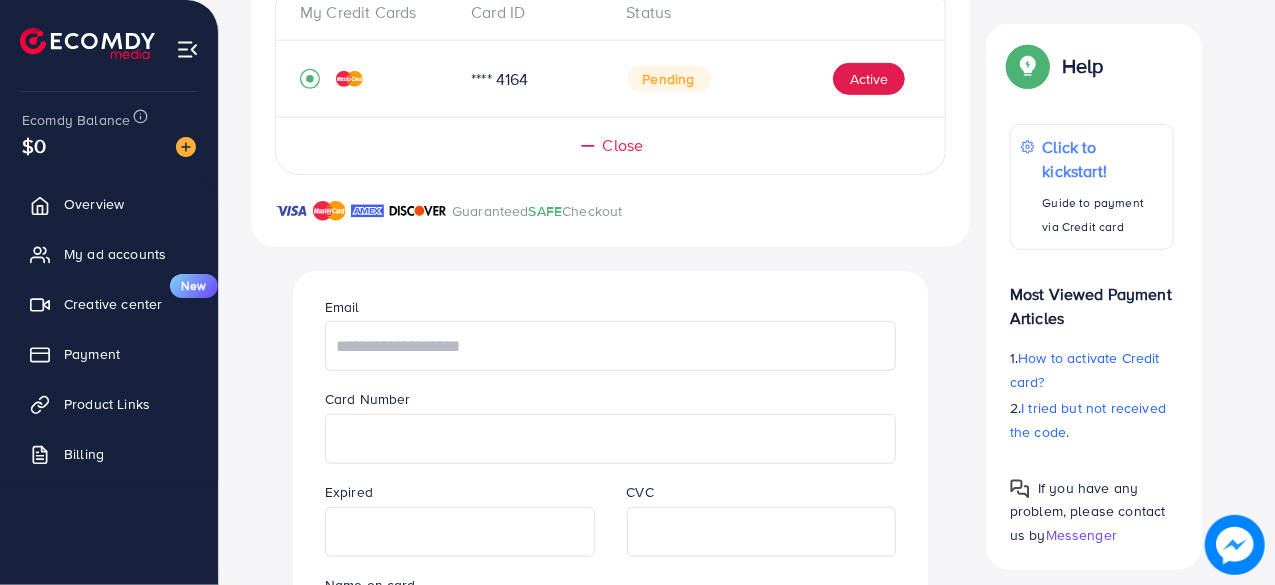 scroll, scrollTop: 695, scrollLeft: 0, axis: vertical 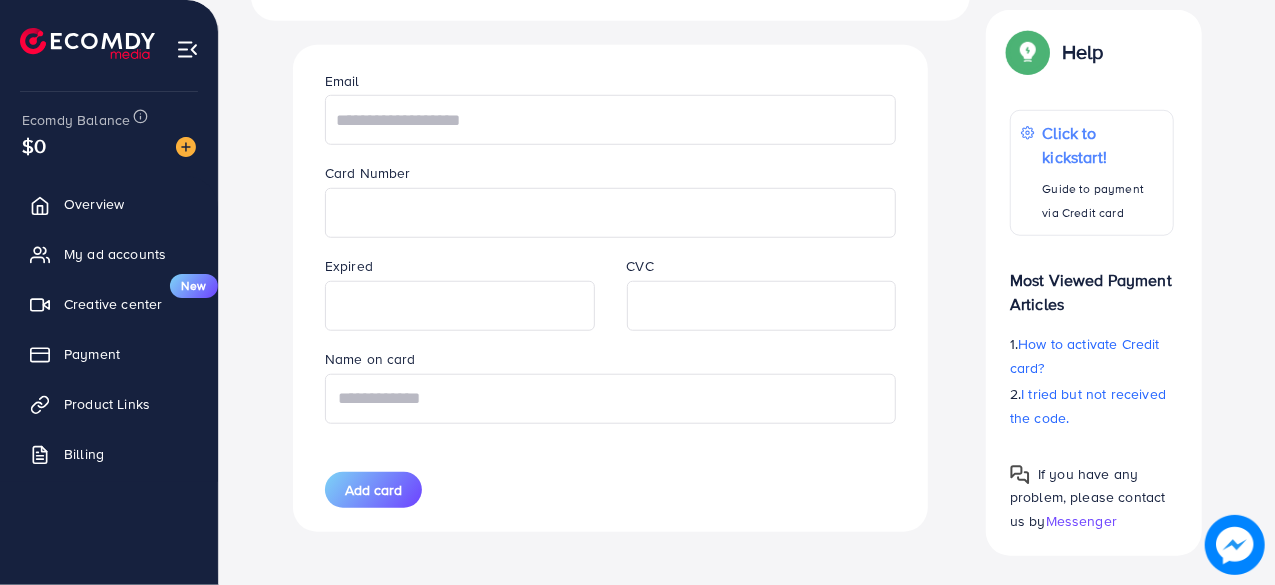 type on "*********" 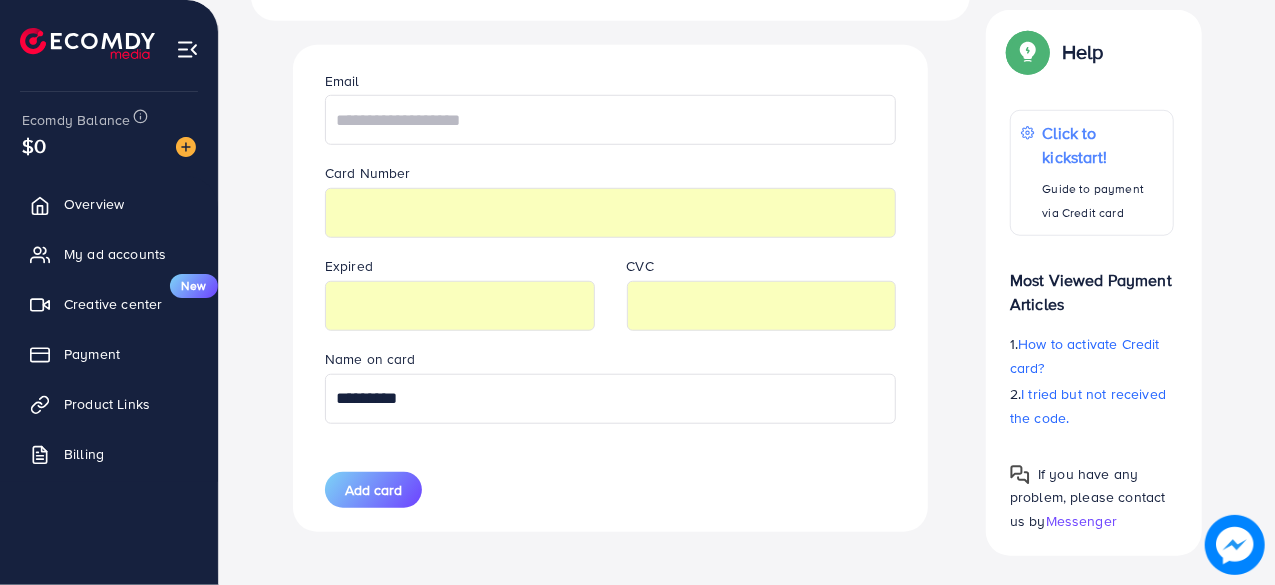 click on "Email   Card Number   Expired   CVC   Name on card  *********  Add card" at bounding box center (610, 288) 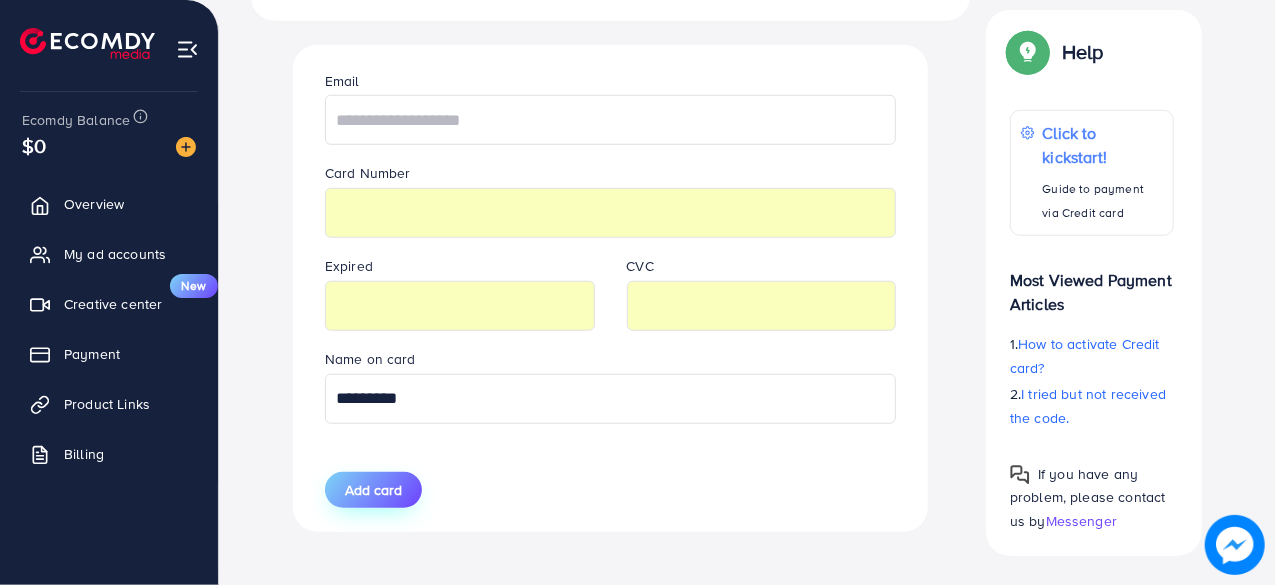 click on "Add card" at bounding box center [373, 490] 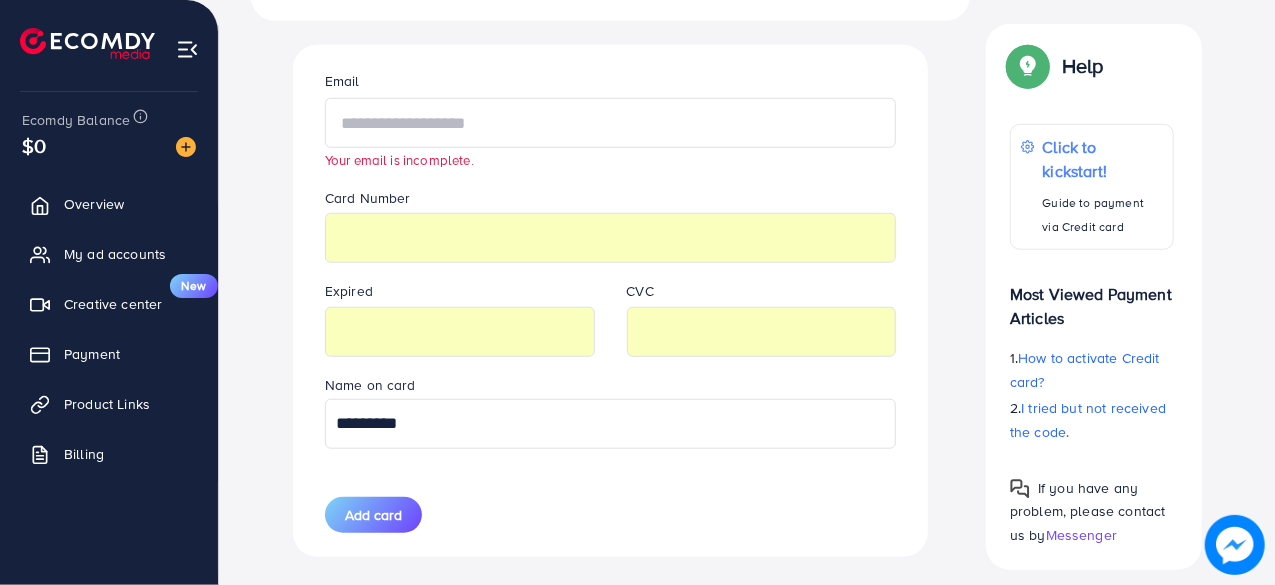 click at bounding box center (610, 123) 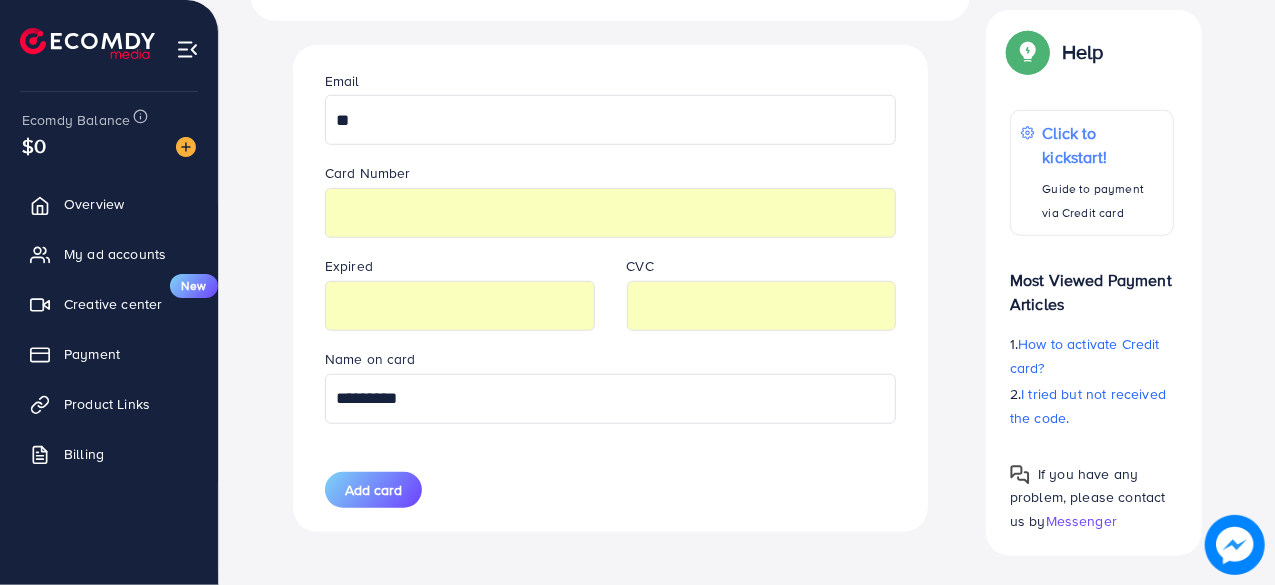 type on "*" 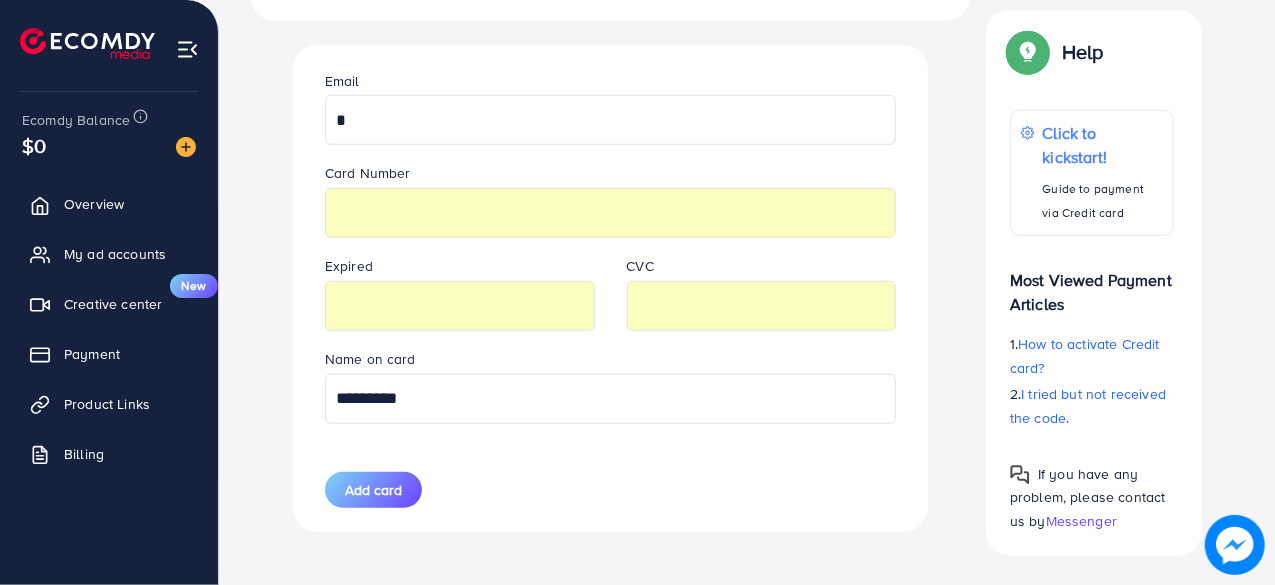 type 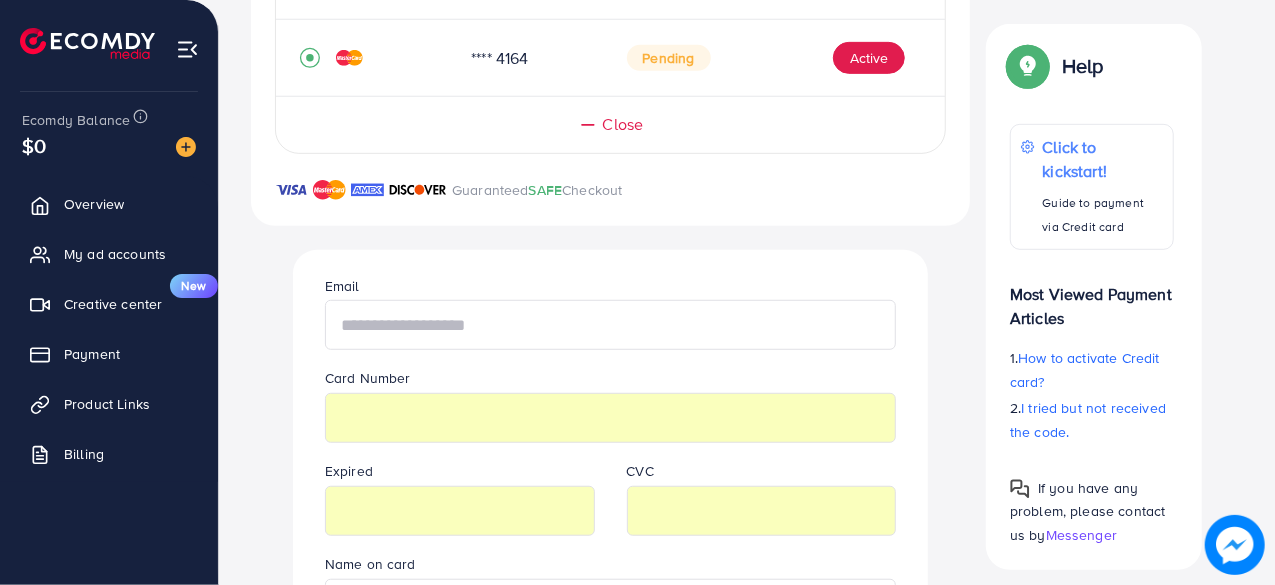 scroll, scrollTop: 495, scrollLeft: 0, axis: vertical 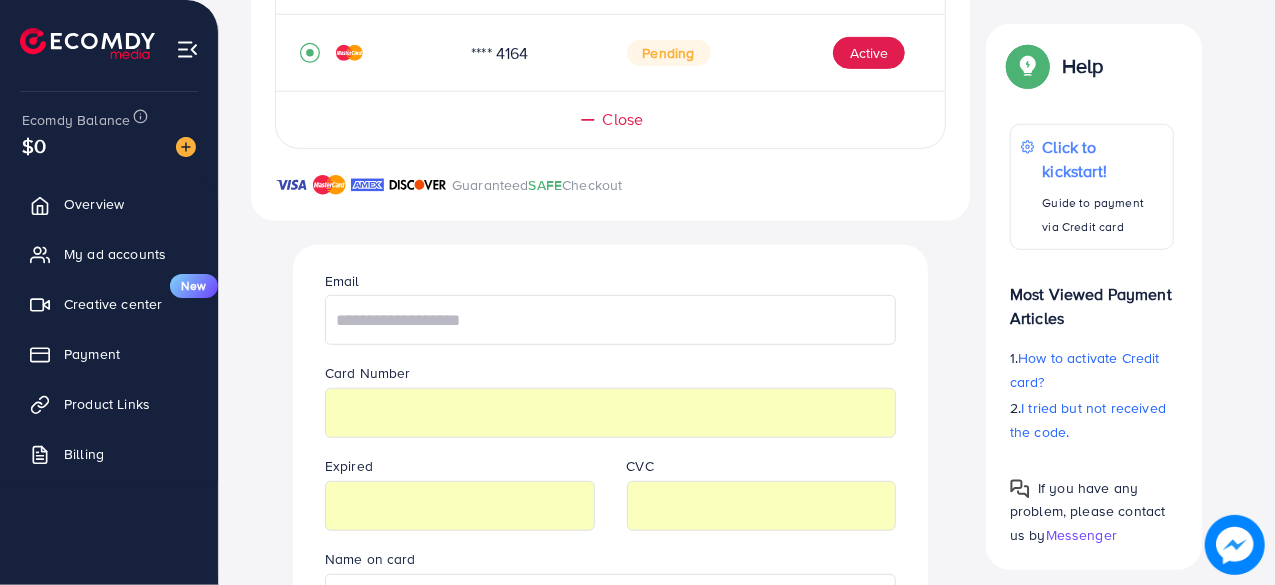 click on "Close" at bounding box center (623, 119) 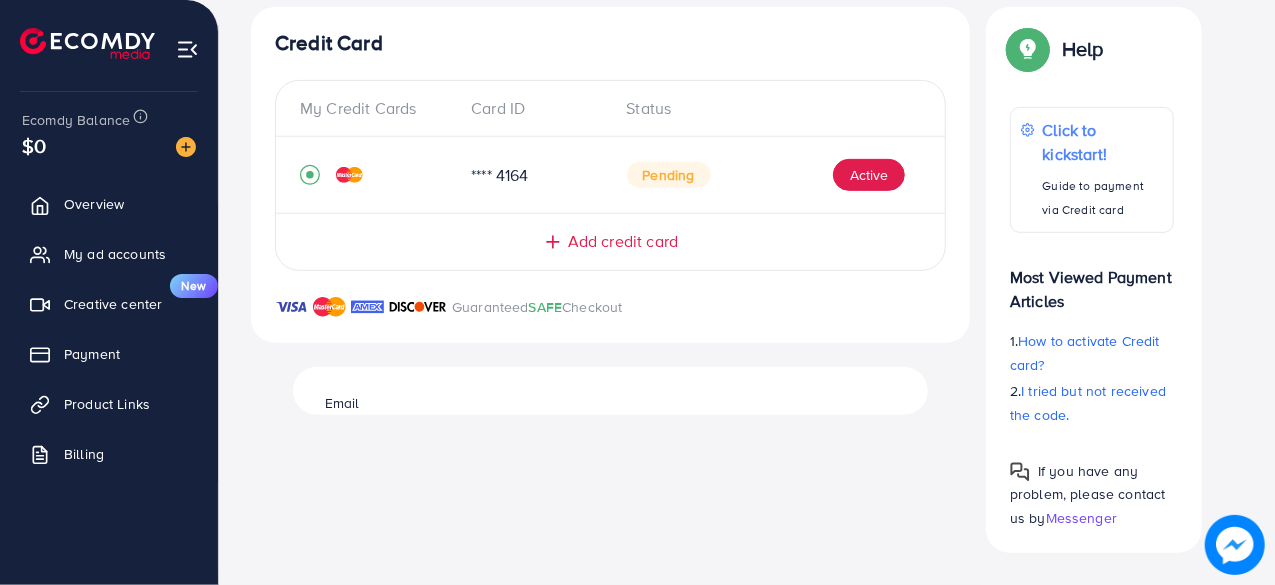 scroll, scrollTop: 372, scrollLeft: 0, axis: vertical 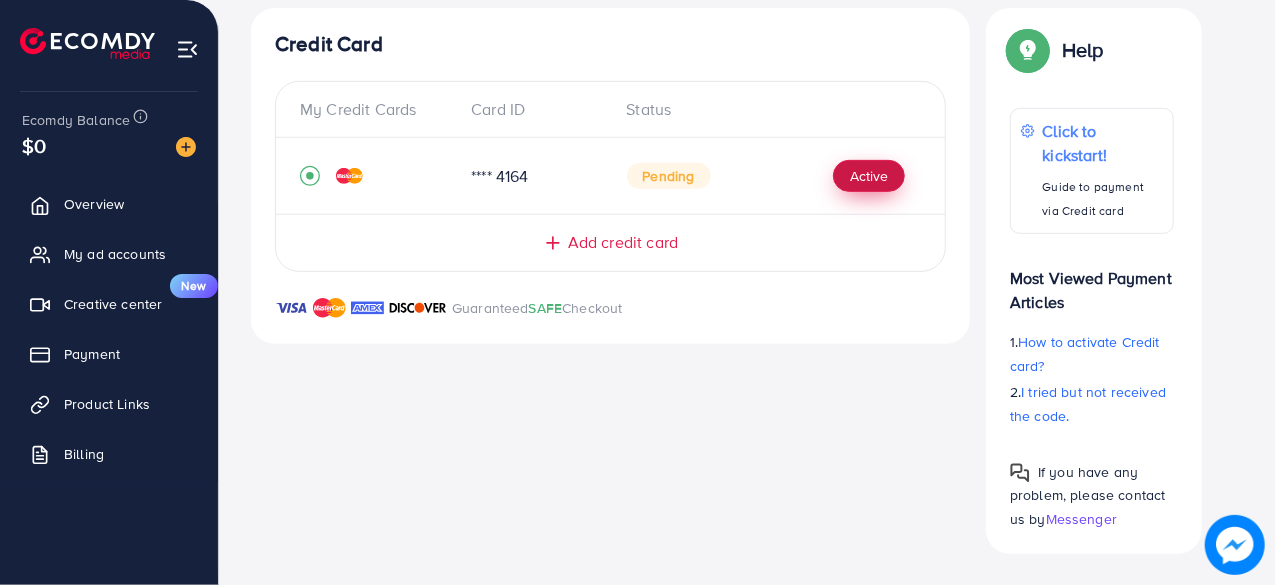 click on "Active" at bounding box center [869, 176] 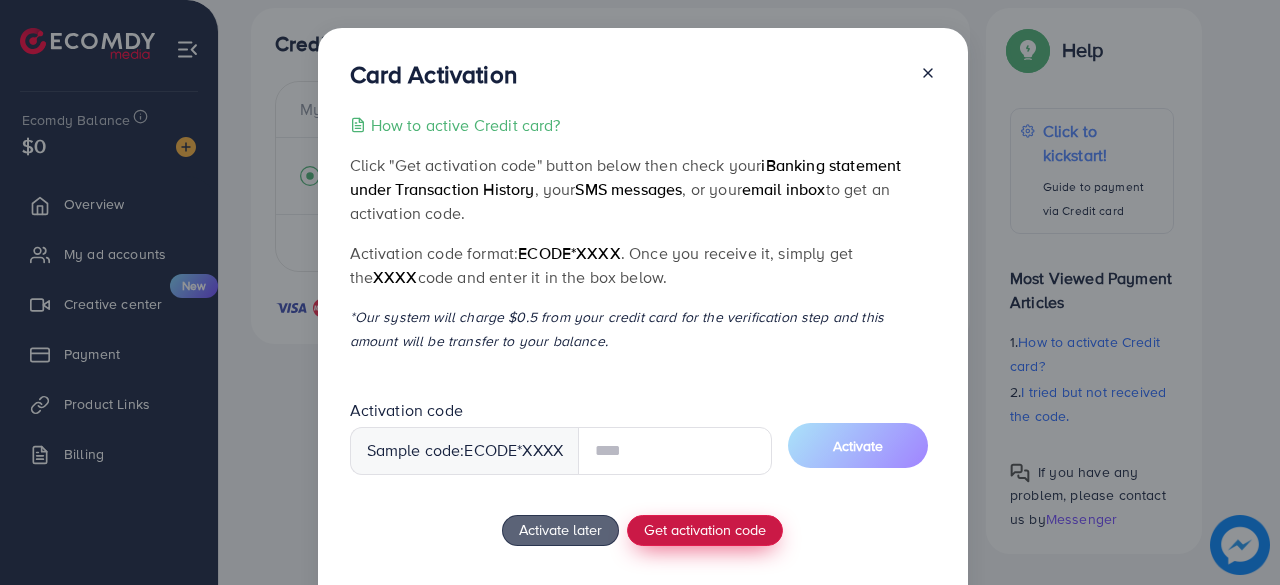 click on "How to active Credit card?   Click "Get activation code" button below then check your  iBanking statement under Transaction History , your  SMS messages , or your  email inbox  to get an activation code.   Activation code format:  ecode*XXXX . Once you receive it, simply get the  XXXX  code and enter it in the box below.   *Our system will charge $0.5 from your credit card for the verification step and this amount will be transfer to your balance.   Activation code   Sample code:  ecode *XXXX   Activate   Activate later   Get activation code   If you have any problem, please contact us by   Messenger" at bounding box center (643, 385) 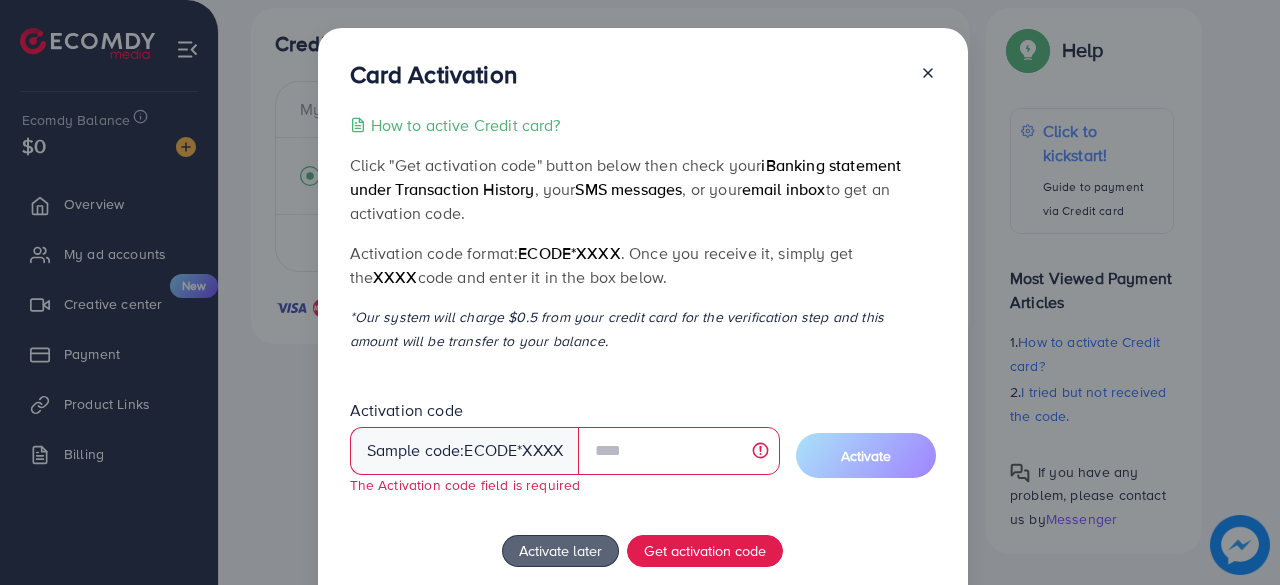 click 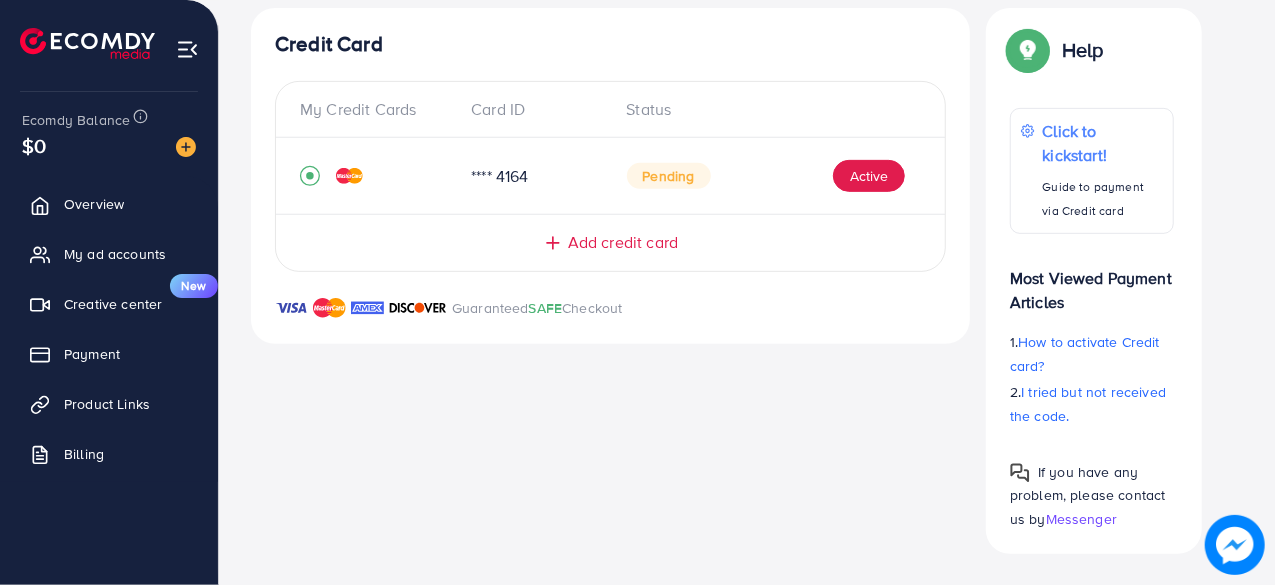 click at bounding box center (186, 147) 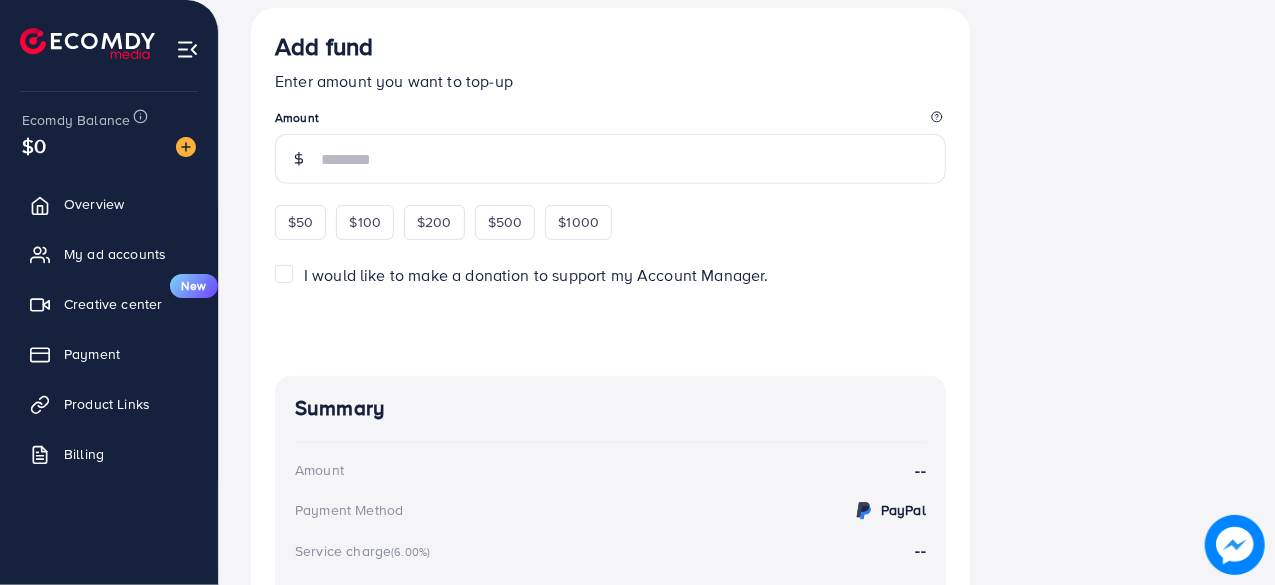 scroll, scrollTop: 0, scrollLeft: 0, axis: both 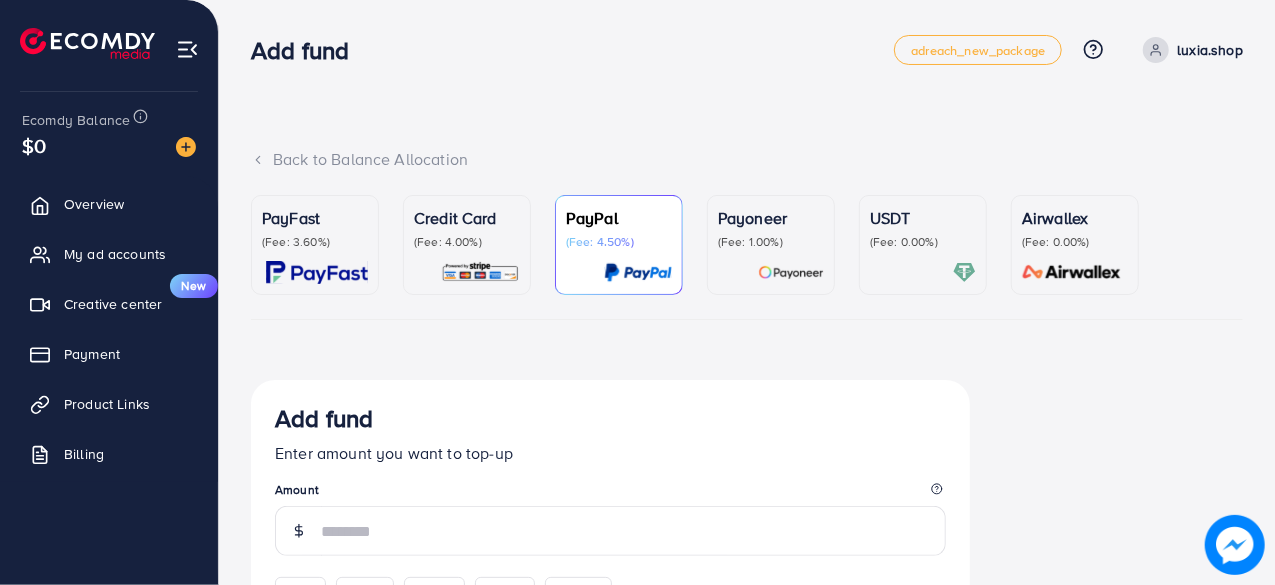 click on "(Fee: 3.60%)" at bounding box center (315, 242) 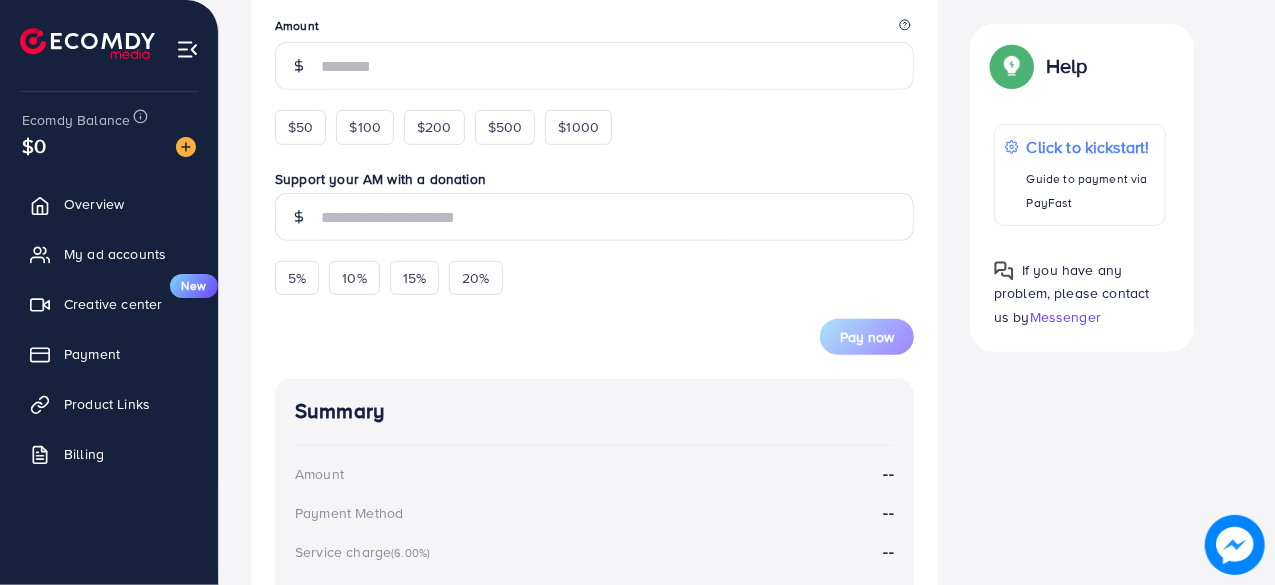 scroll, scrollTop: 500, scrollLeft: 0, axis: vertical 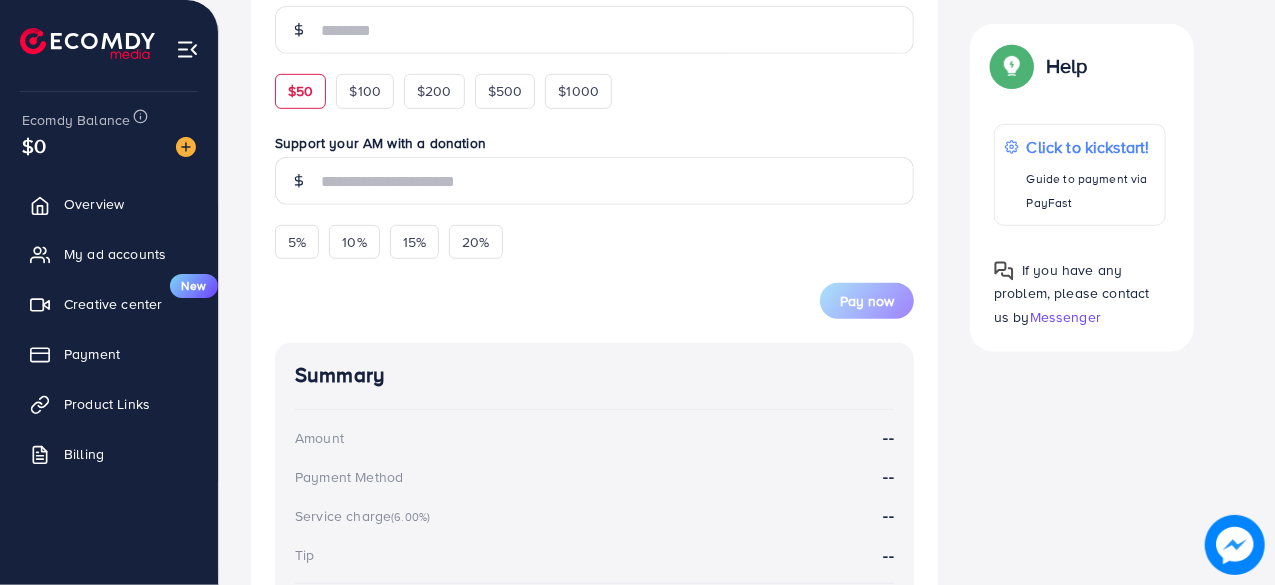 click on "$50" at bounding box center [300, 91] 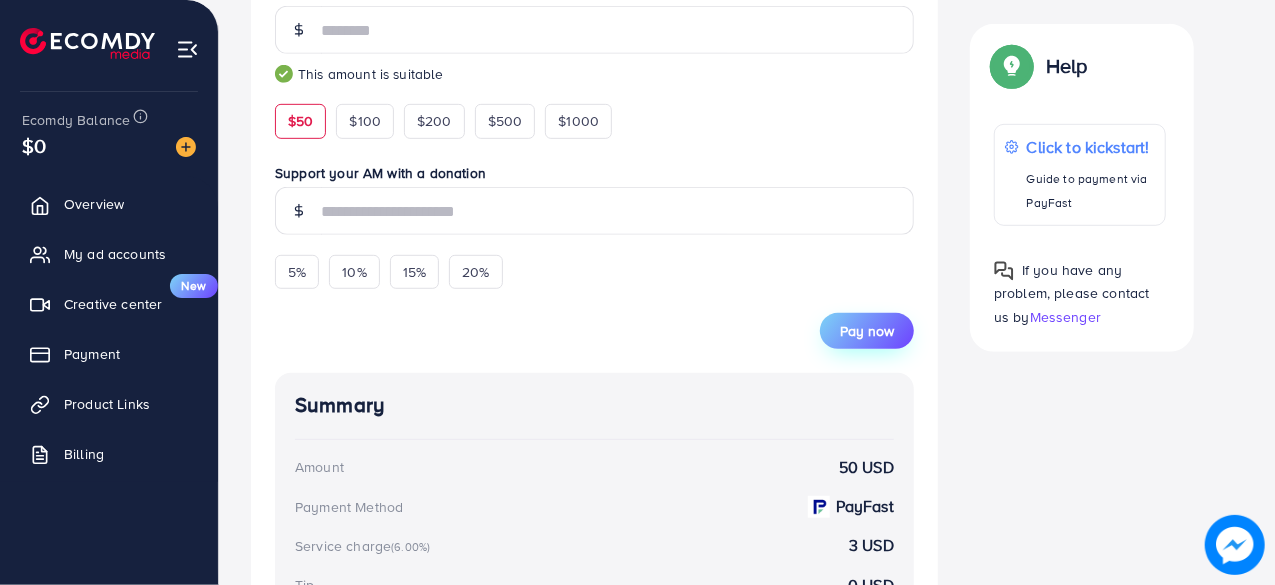 click on "Pay now" at bounding box center [867, 331] 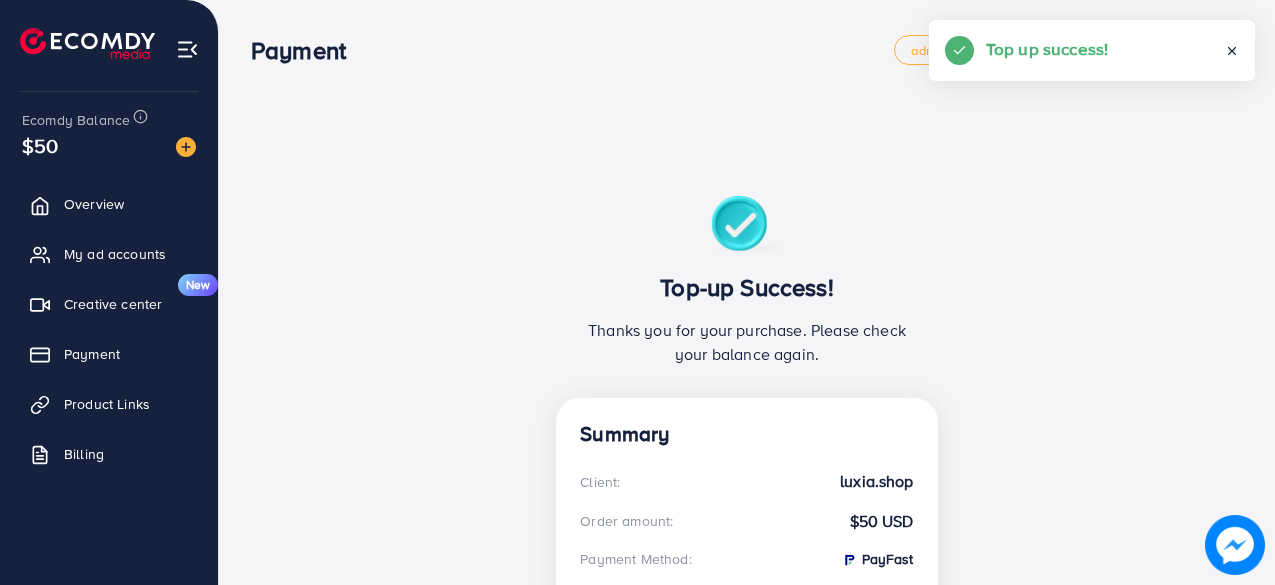 scroll, scrollTop: 0, scrollLeft: 0, axis: both 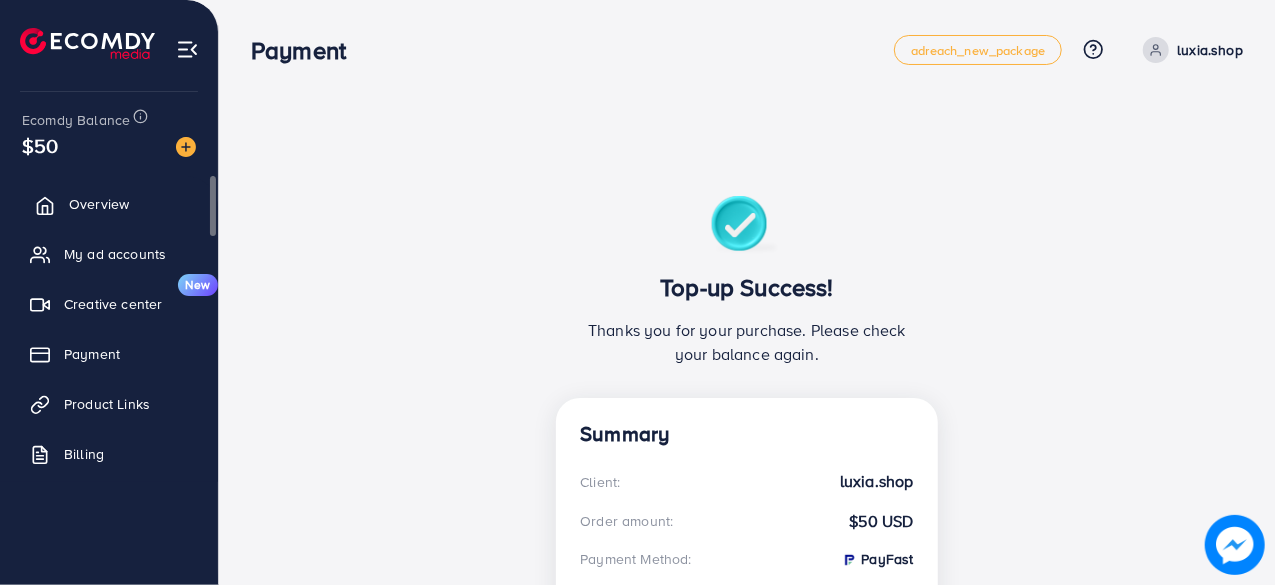 click on "Overview" at bounding box center (109, 204) 